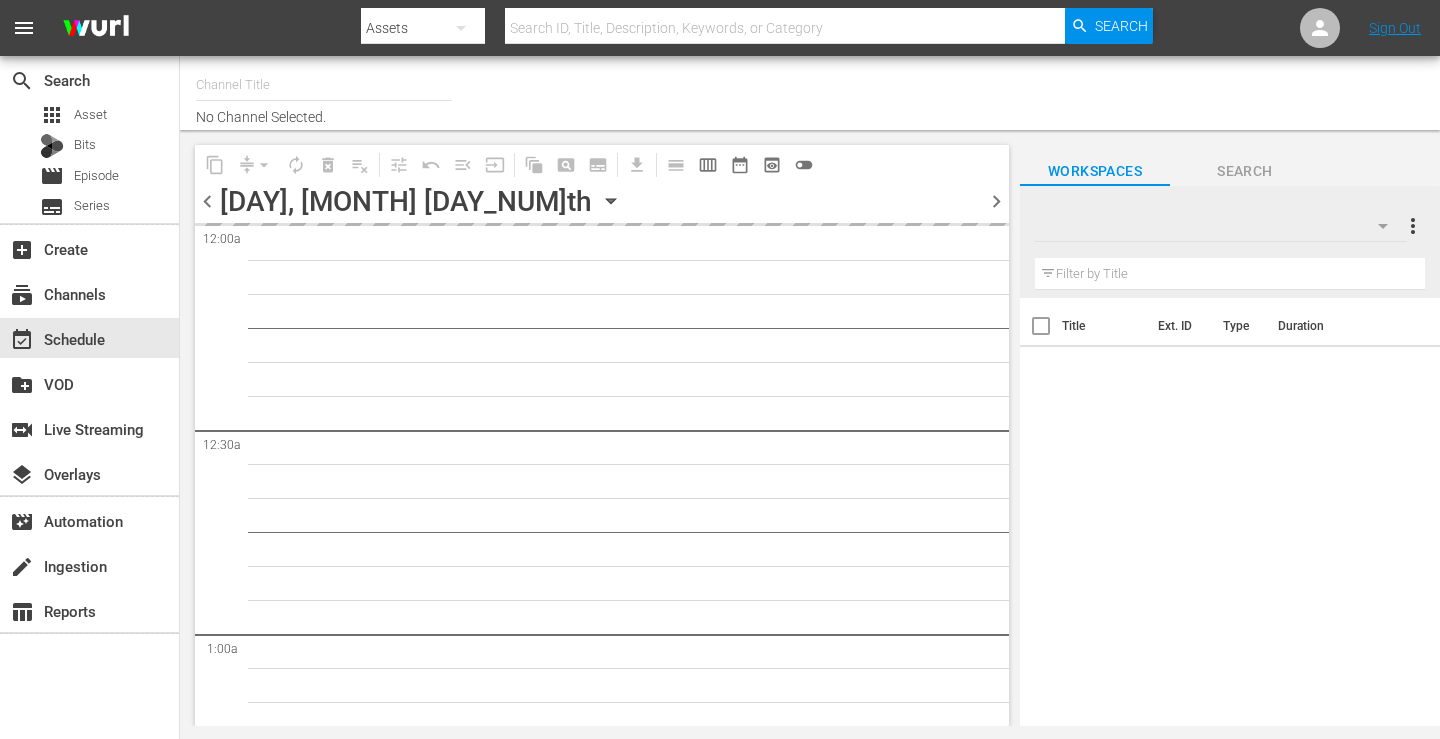 type on "Boxing TV (Playout) ([NUMBER])" 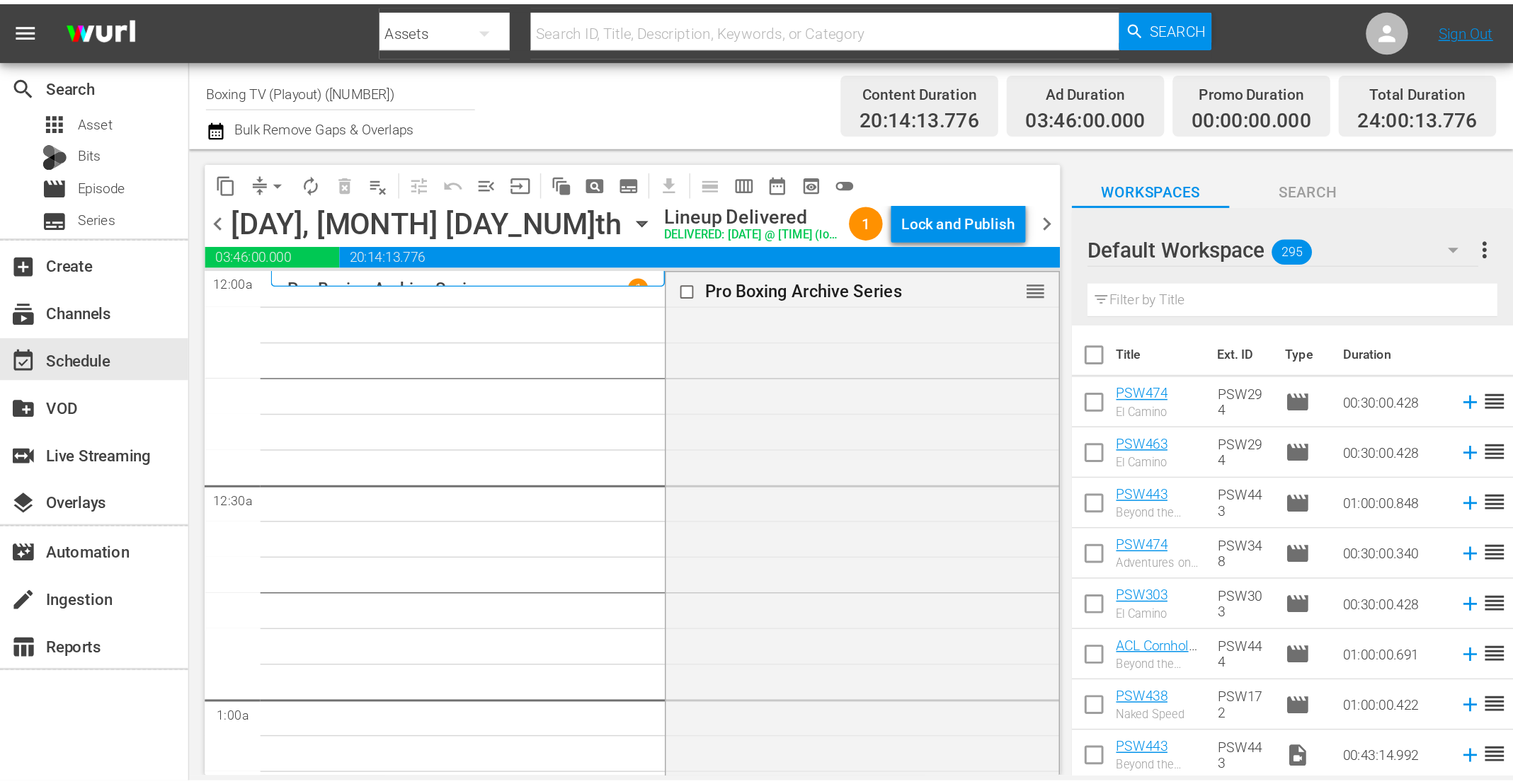 scroll, scrollTop: 0, scrollLeft: 0, axis: both 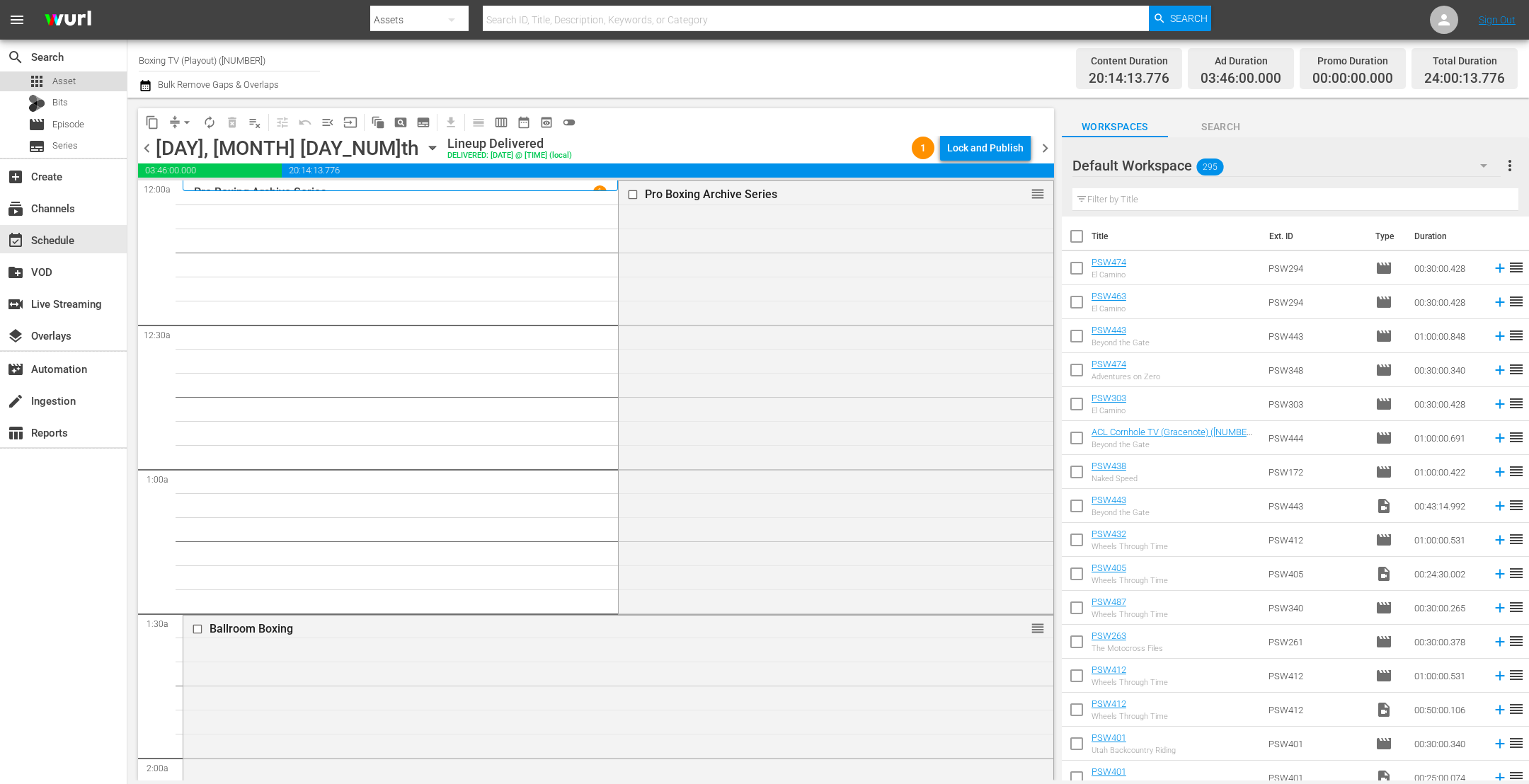 click on "apps Asset" at bounding box center (63, 81) 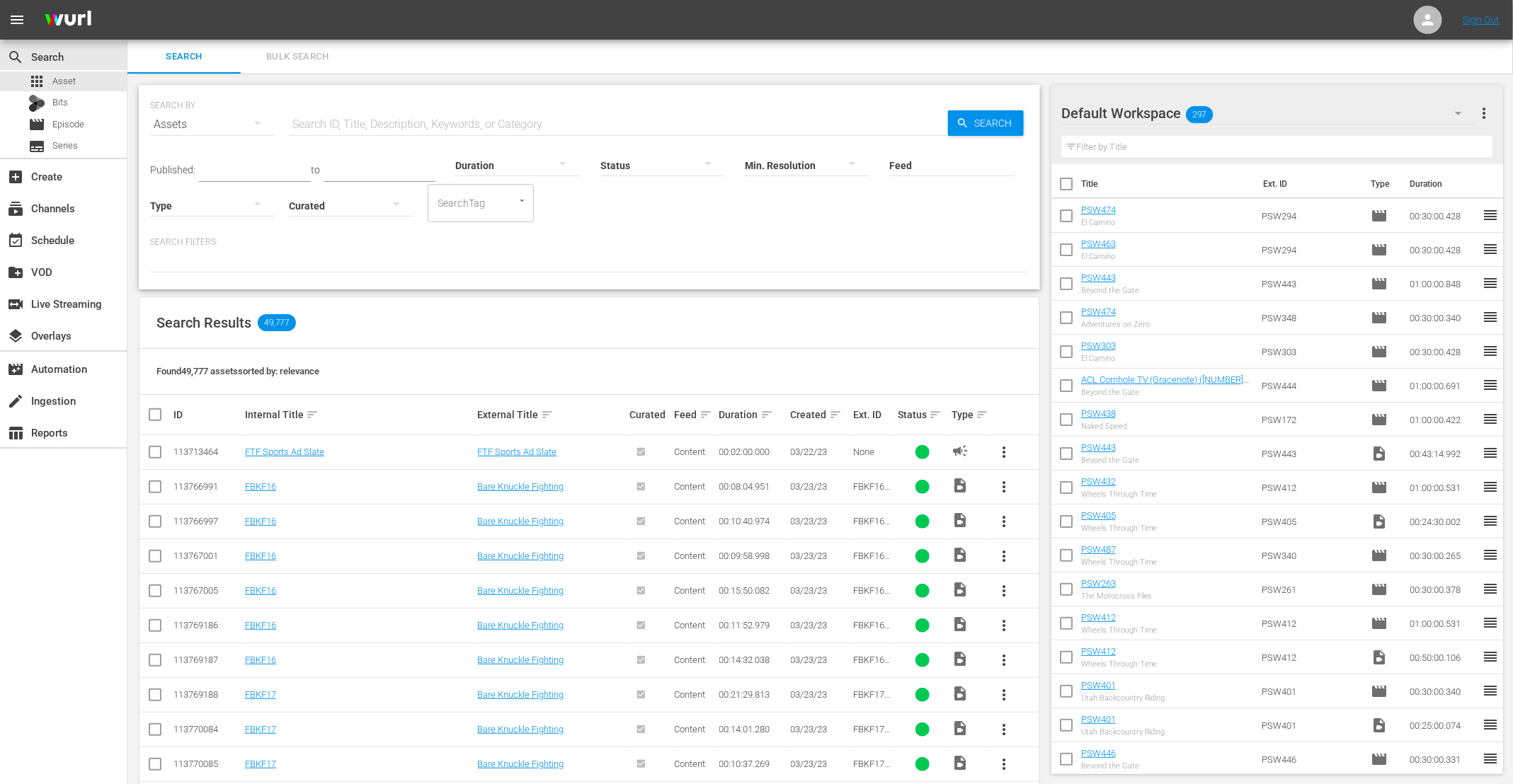 click at bounding box center [618, 125] 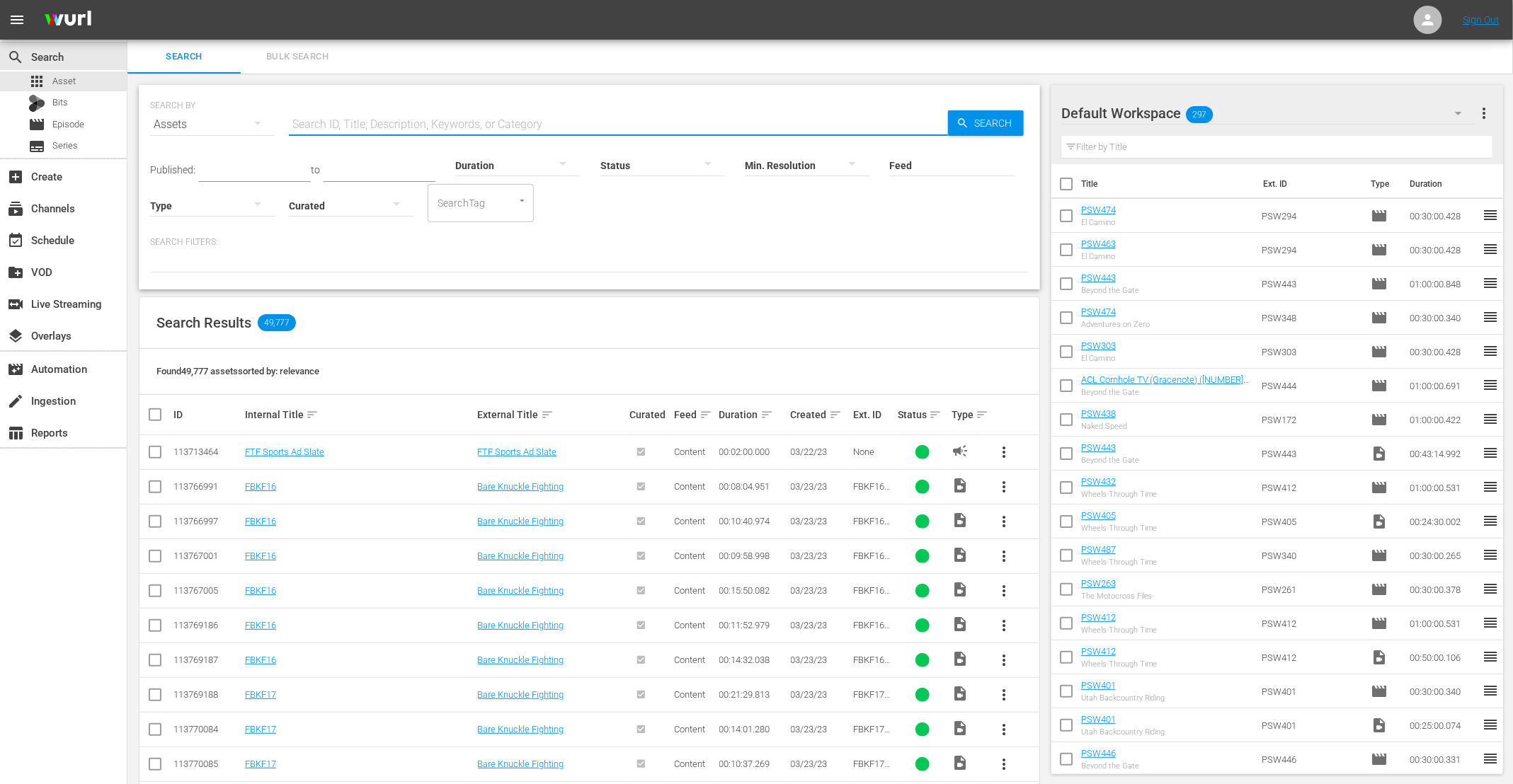 paste on "PSW441" 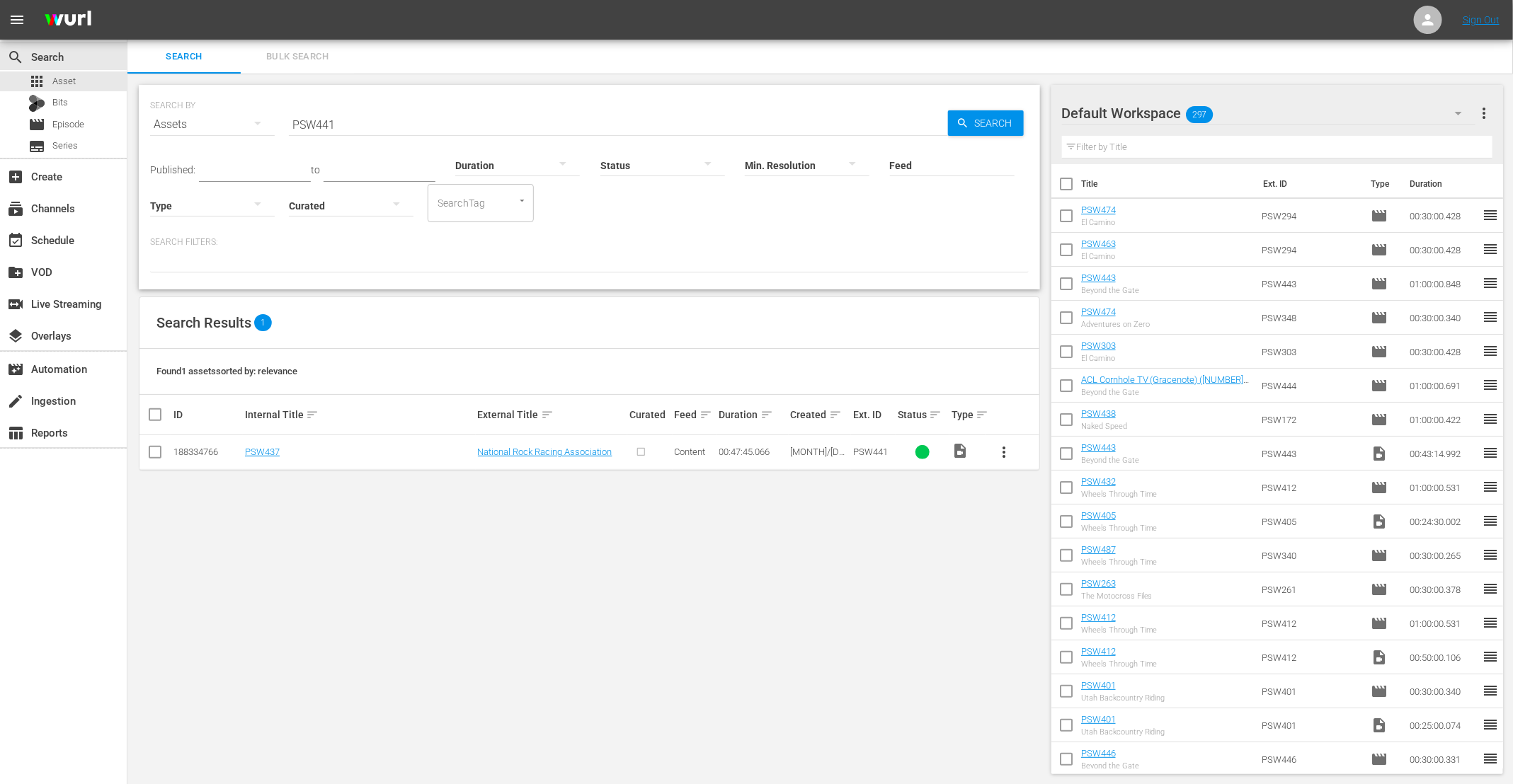 click on "PSW441" at bounding box center [618, 125] 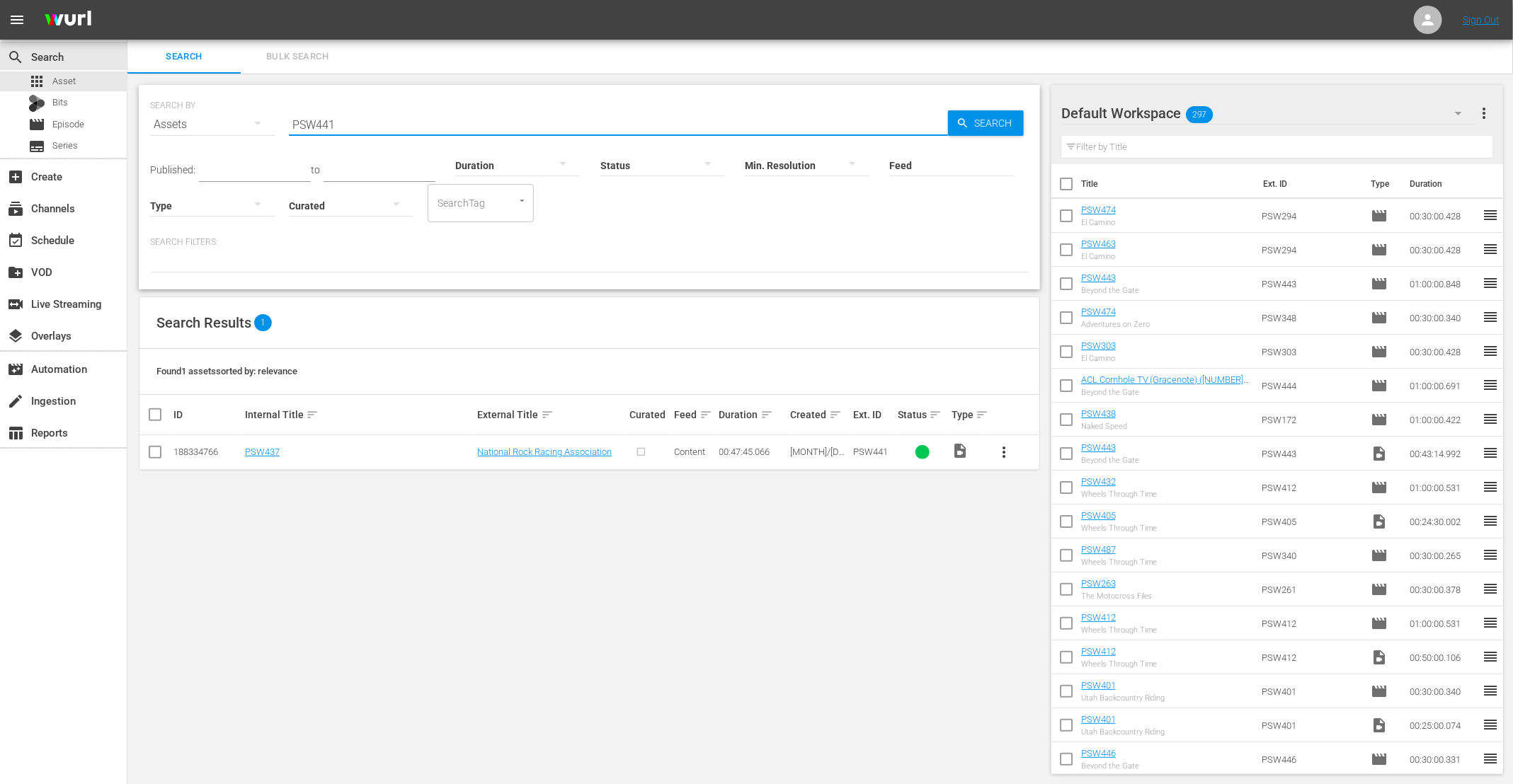 click on "PSW441" at bounding box center [618, 125] 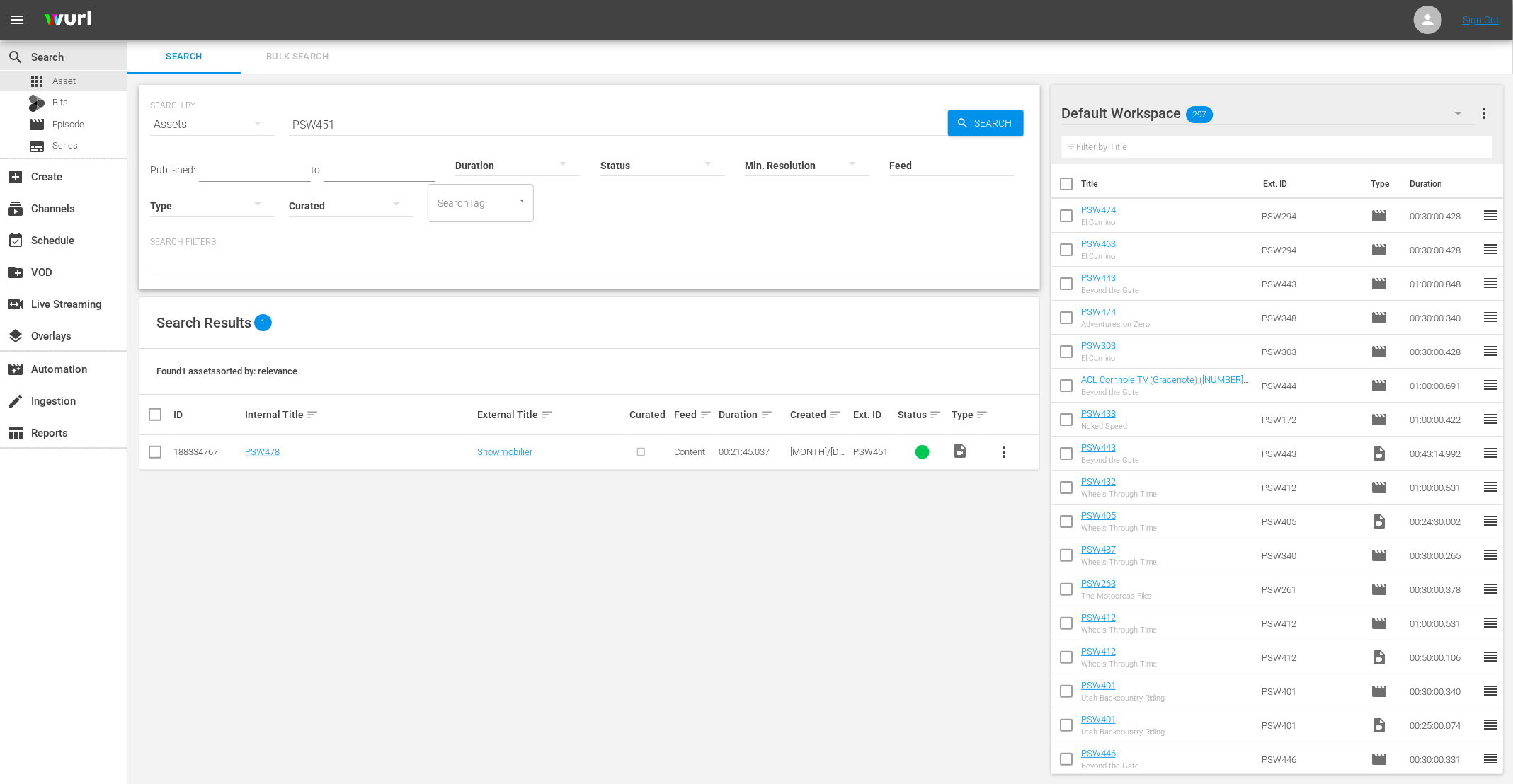 click on "PSW451" at bounding box center [618, 125] 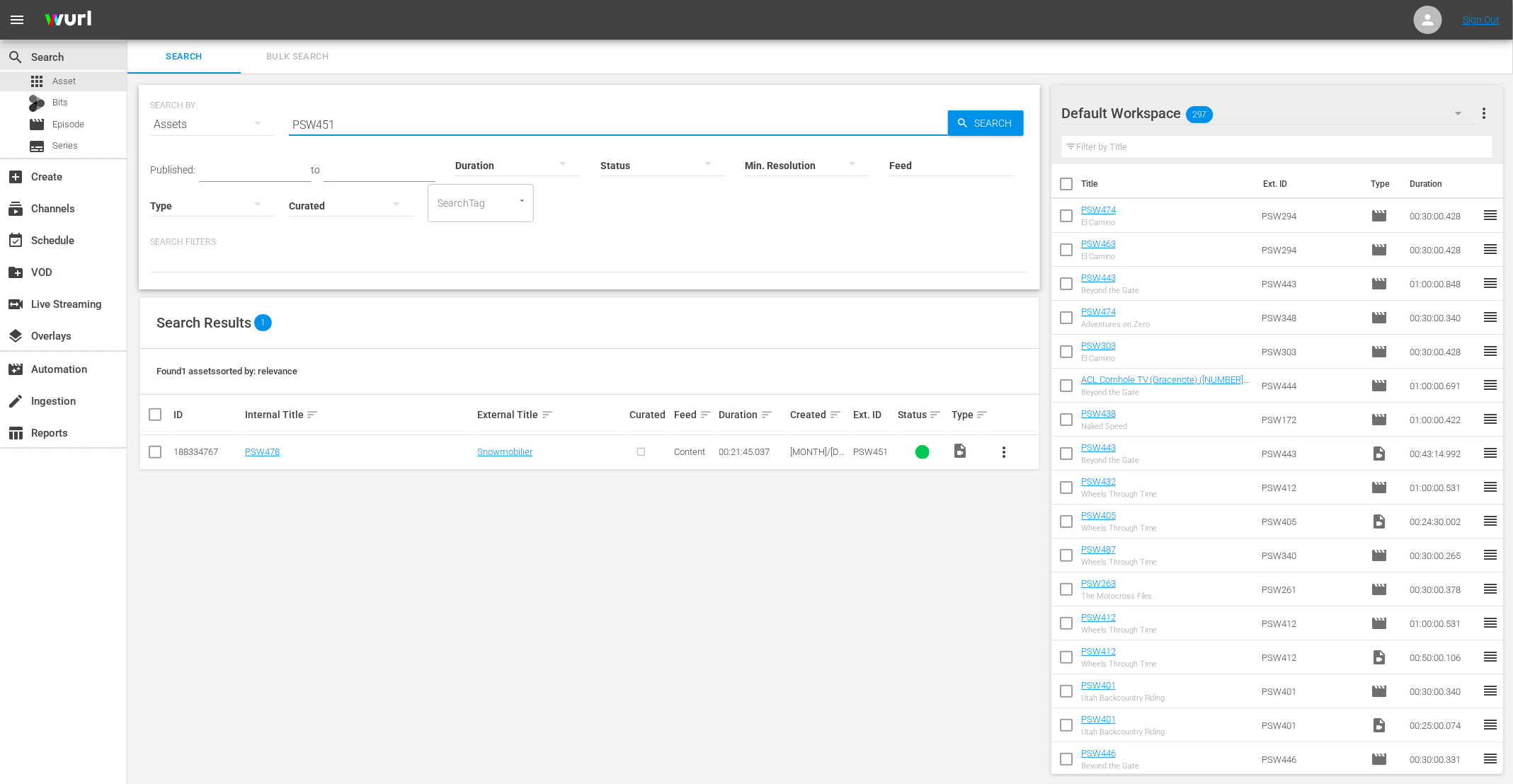 click on "PSW451" at bounding box center [618, 125] 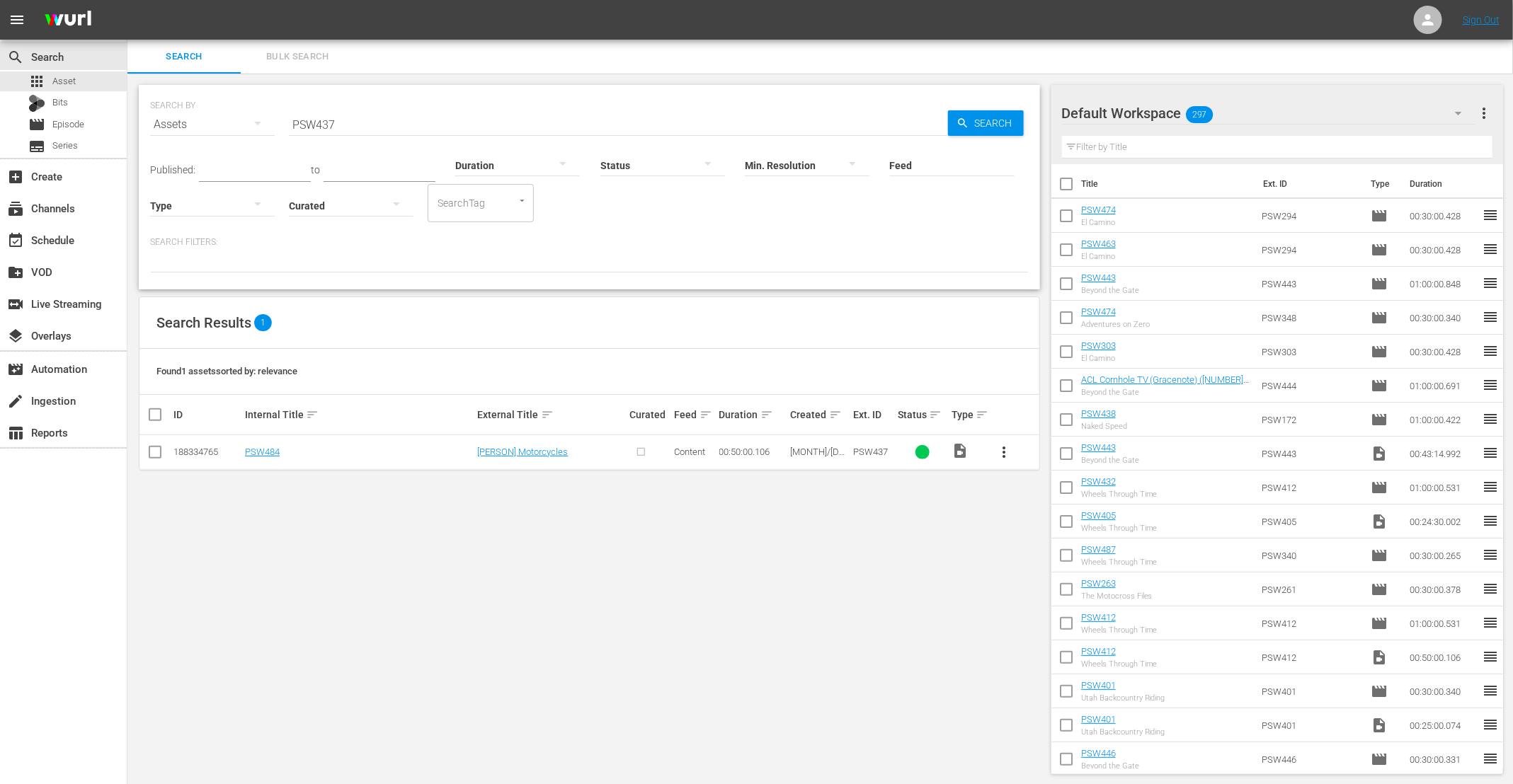click on "PSW437" at bounding box center (618, 125) 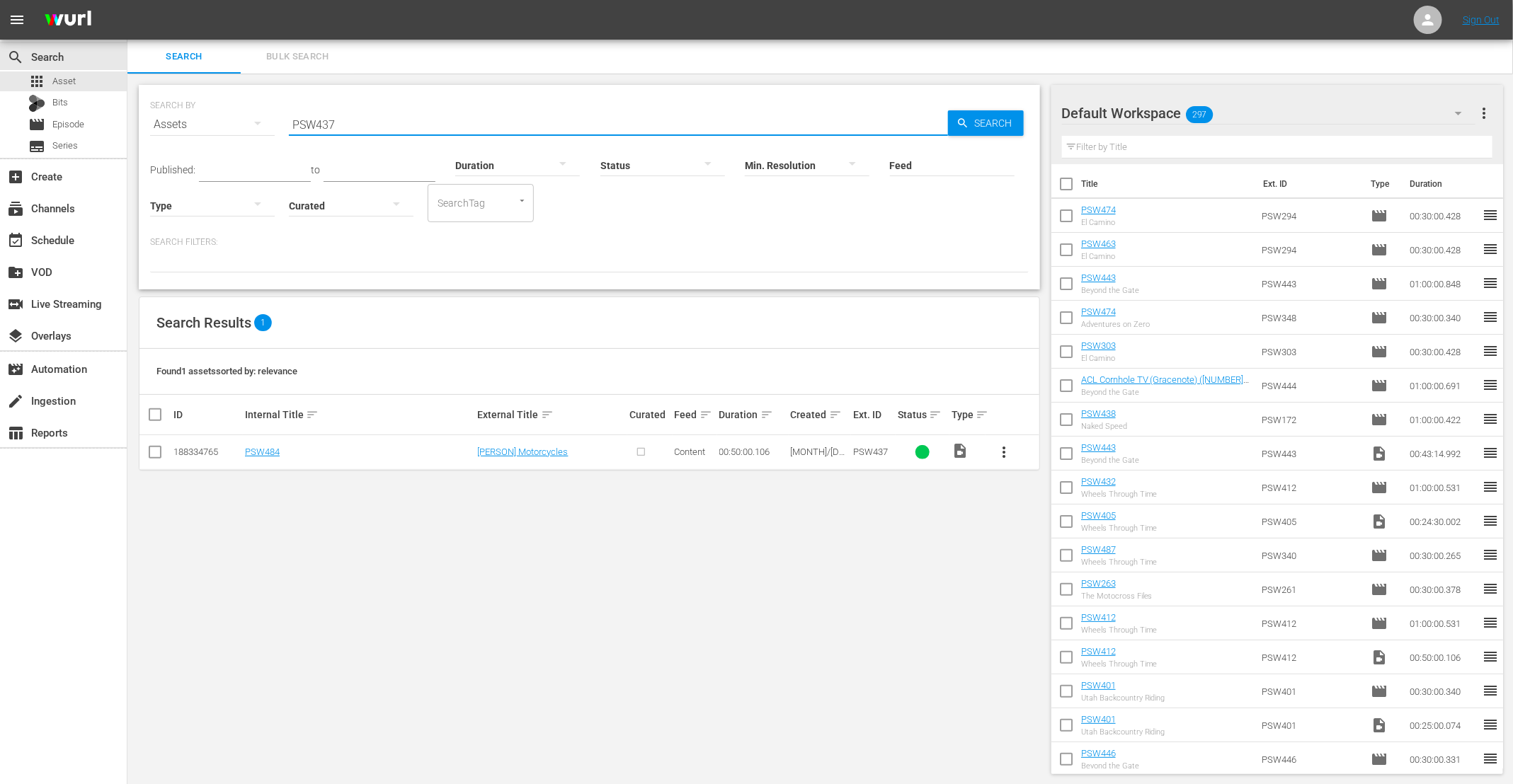 click on "PSW437" at bounding box center [618, 125] 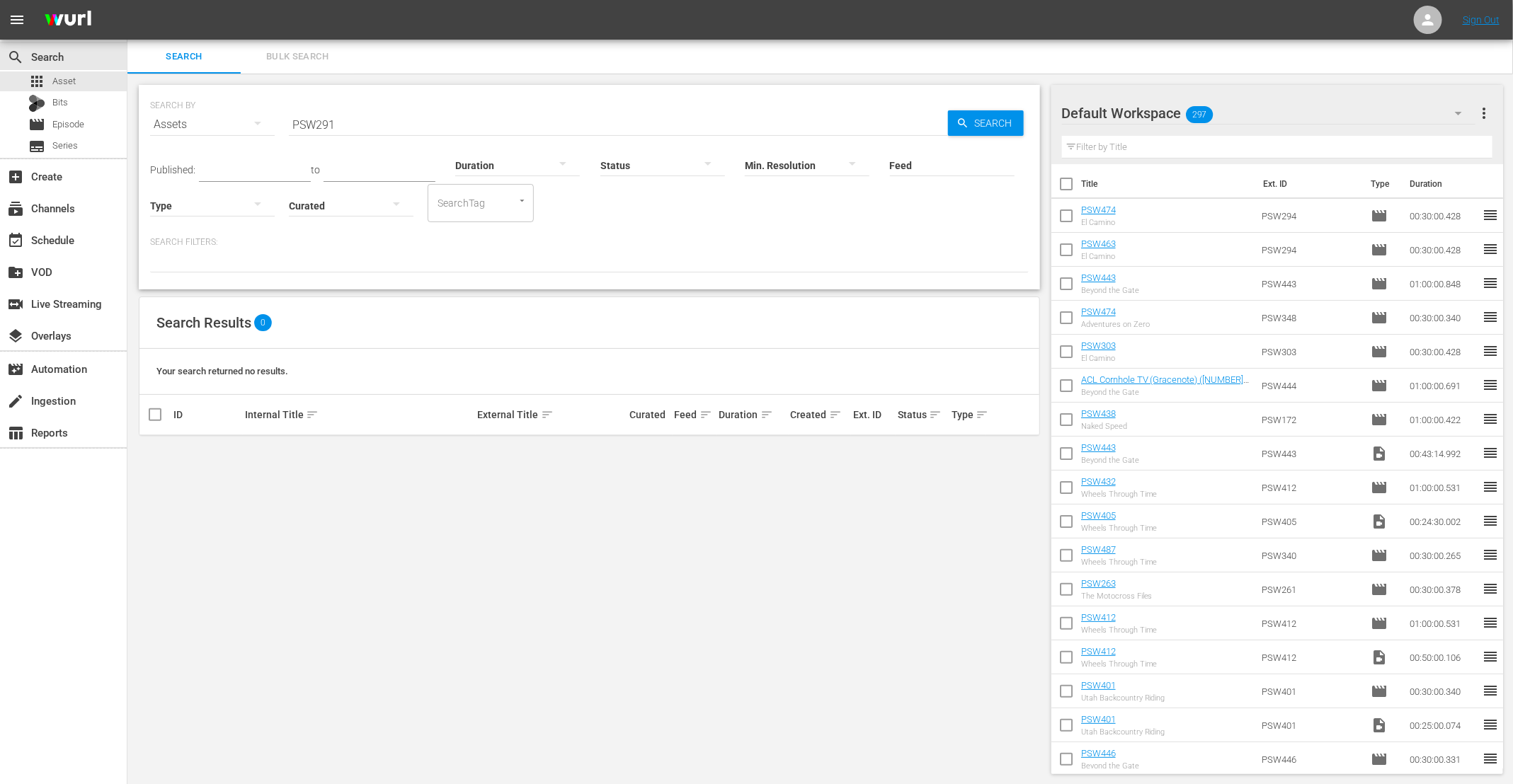 click on "PSW291" at bounding box center [618, 125] 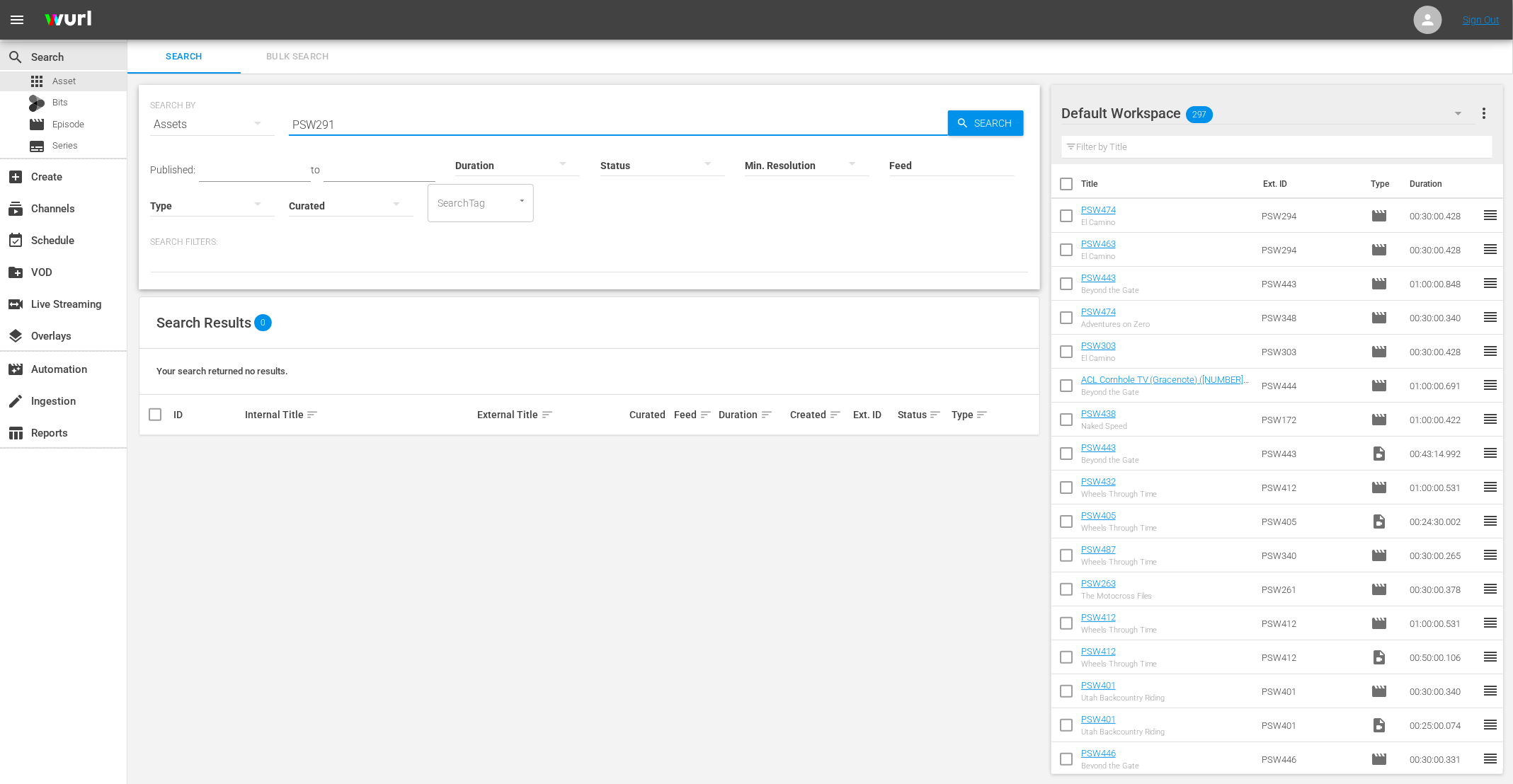 click on "PSW291" at bounding box center [618, 125] 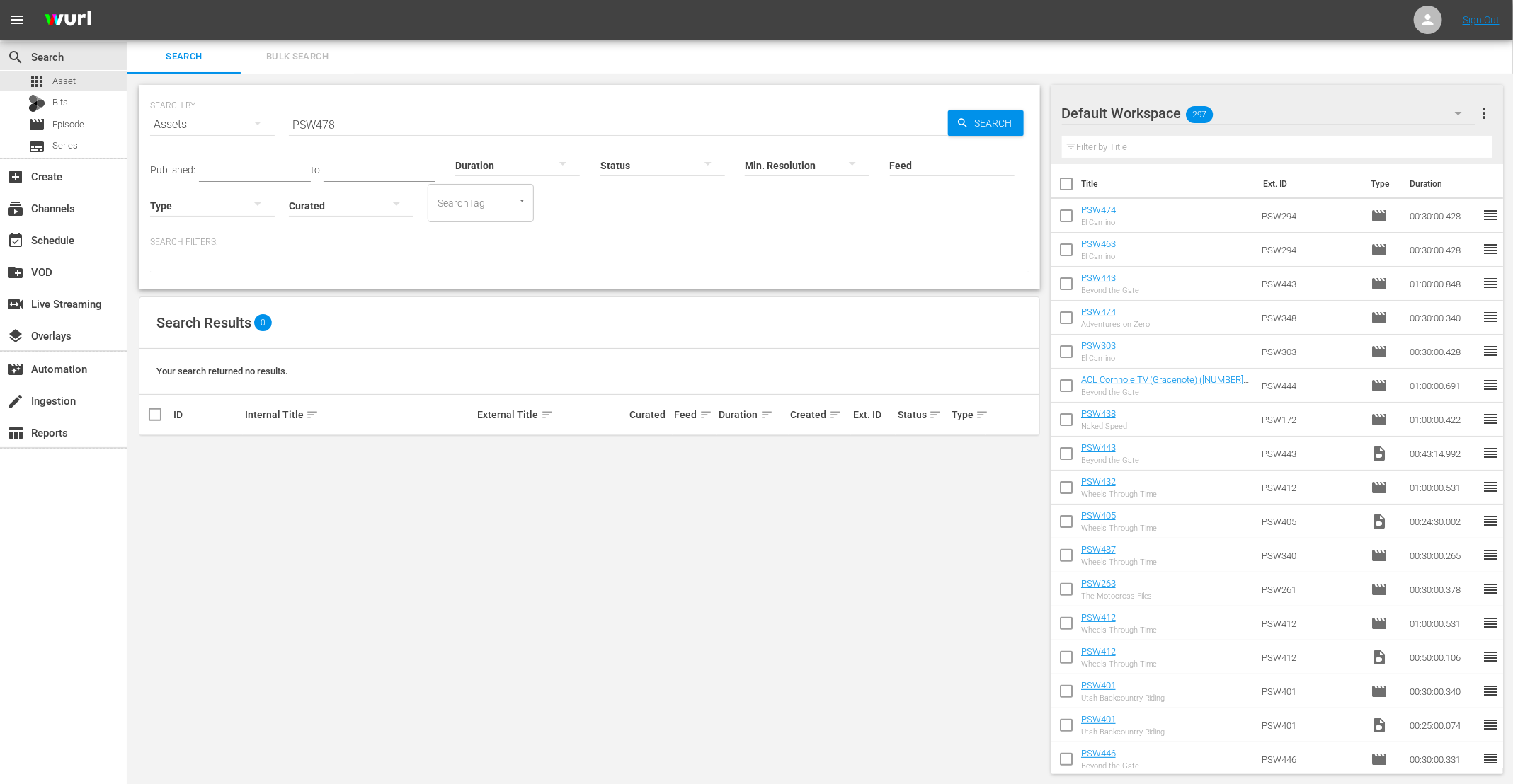 click on "PSW478" at bounding box center (618, 125) 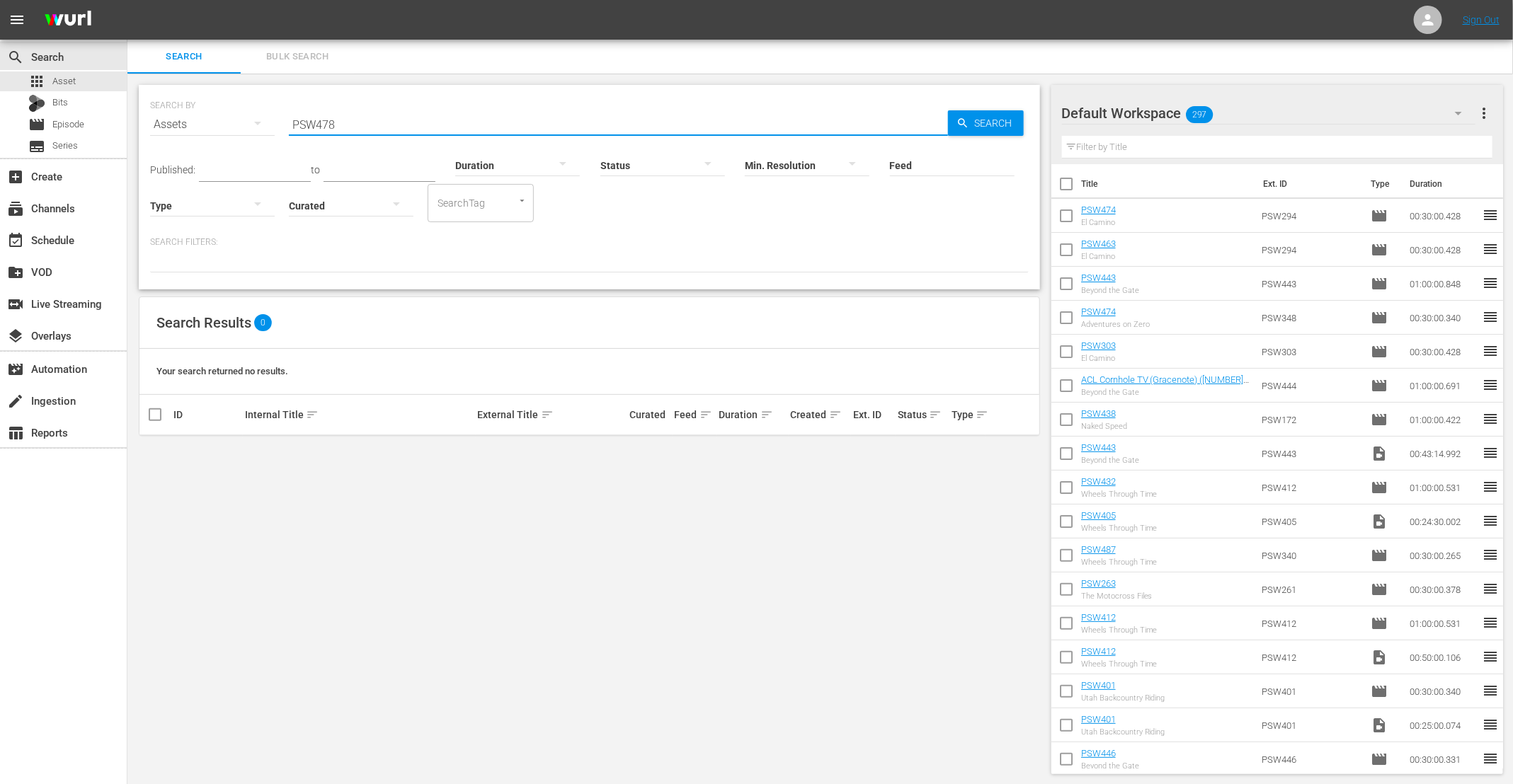 click on "PSW478" at bounding box center (618, 125) 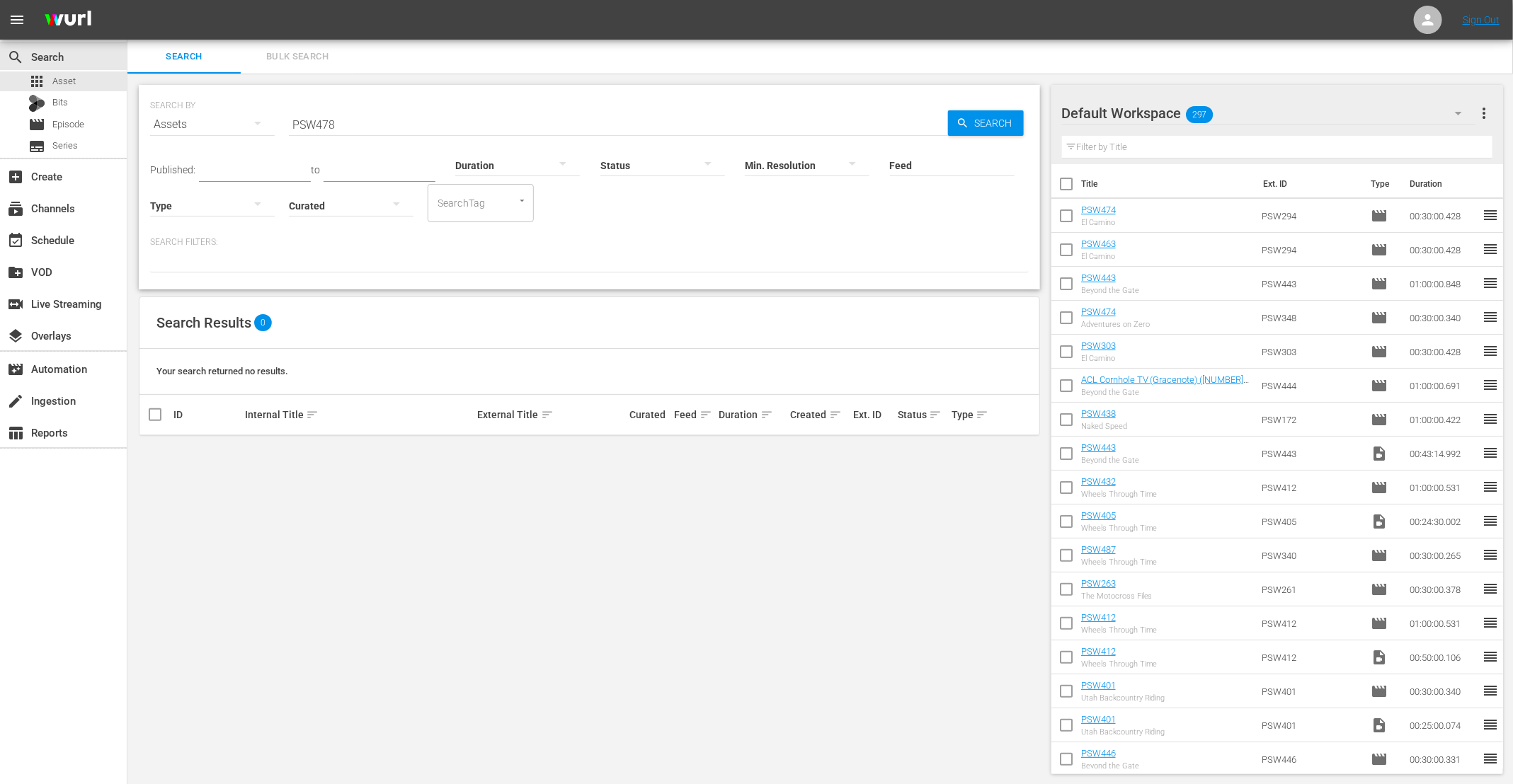 click on "PSW478" at bounding box center (618, 125) 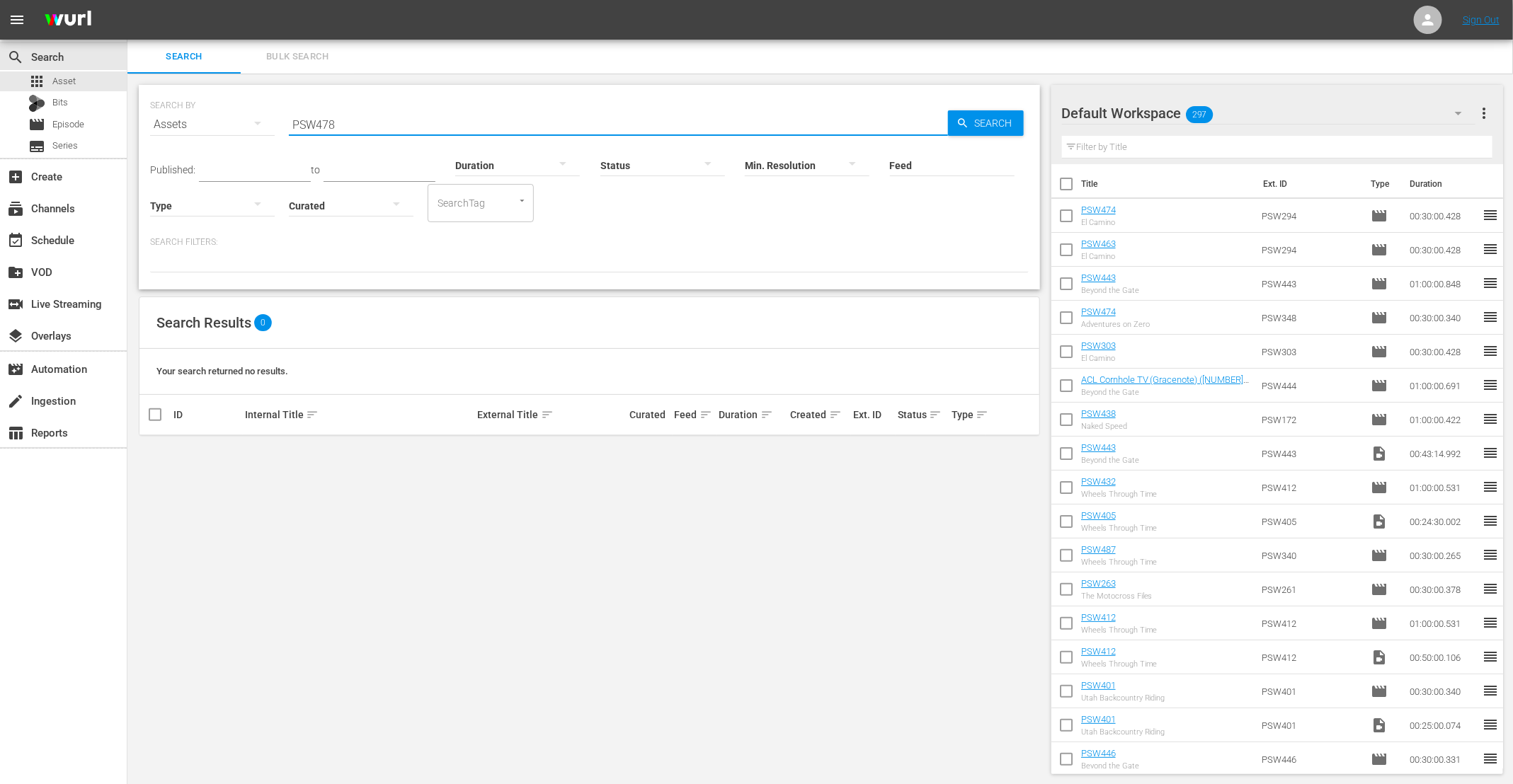 click on "PSW478" at bounding box center (618, 125) 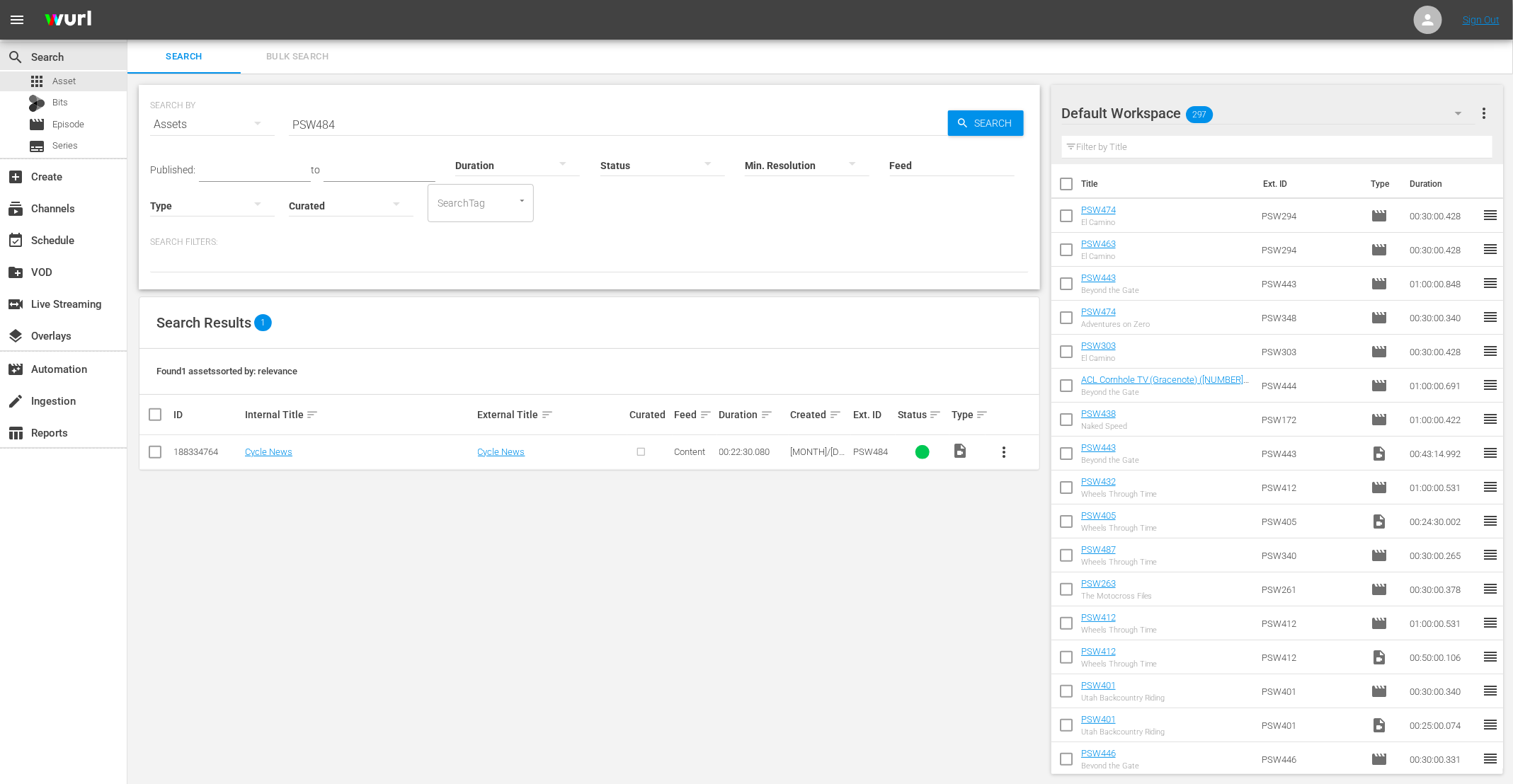 click on "PSW484" at bounding box center (618, 125) 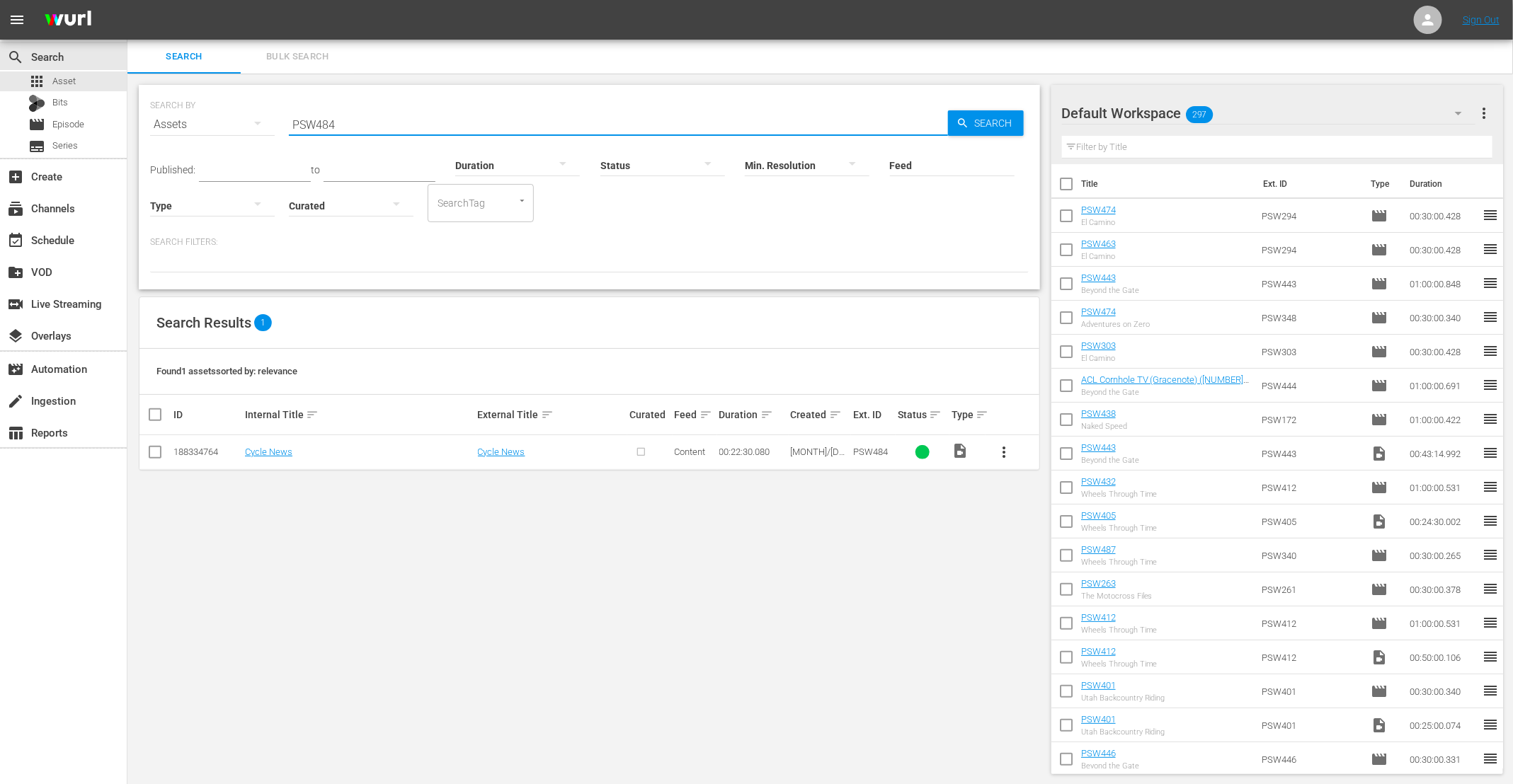 click on "PSW484" at bounding box center (618, 125) 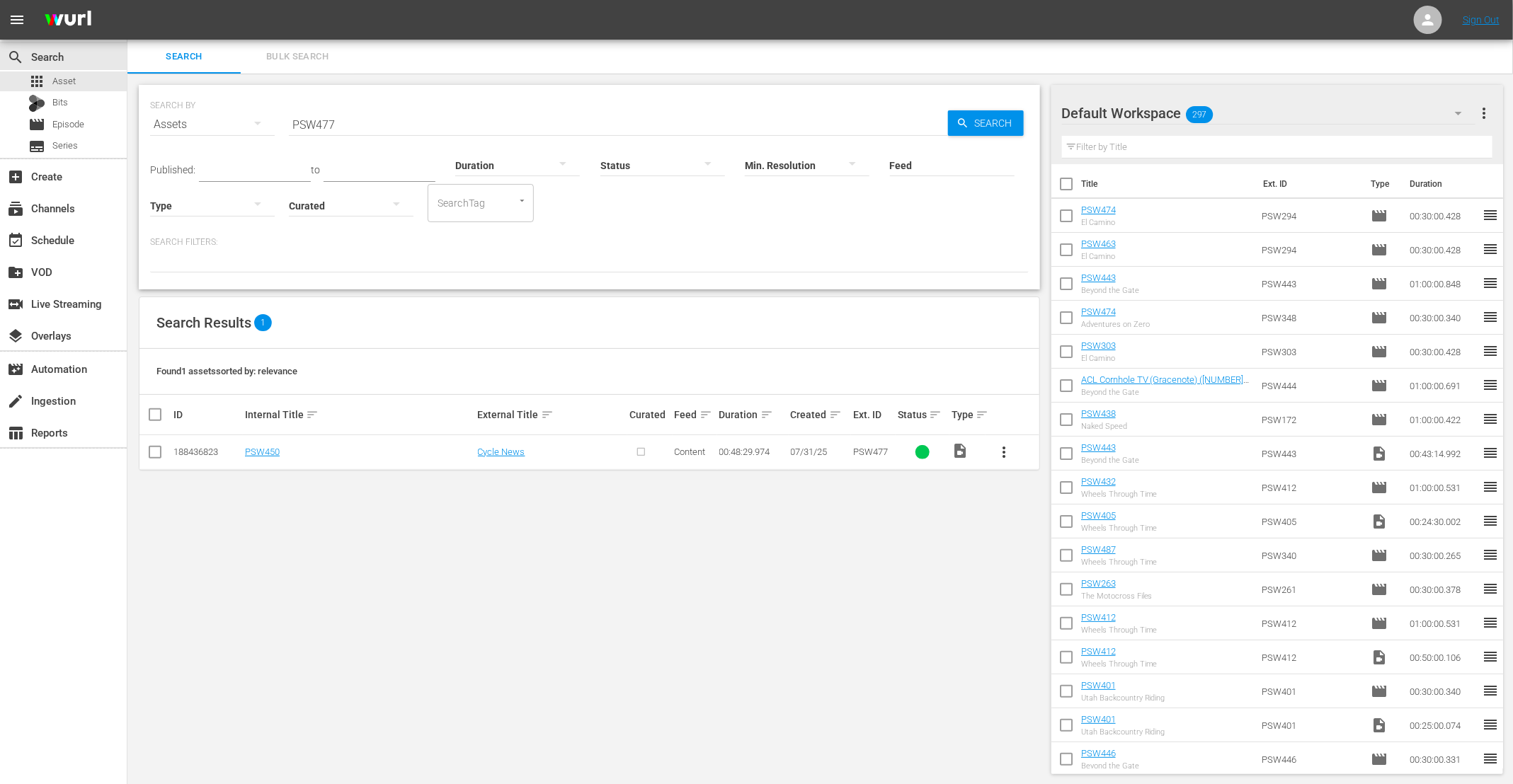 click on "PSW477" at bounding box center (618, 125) 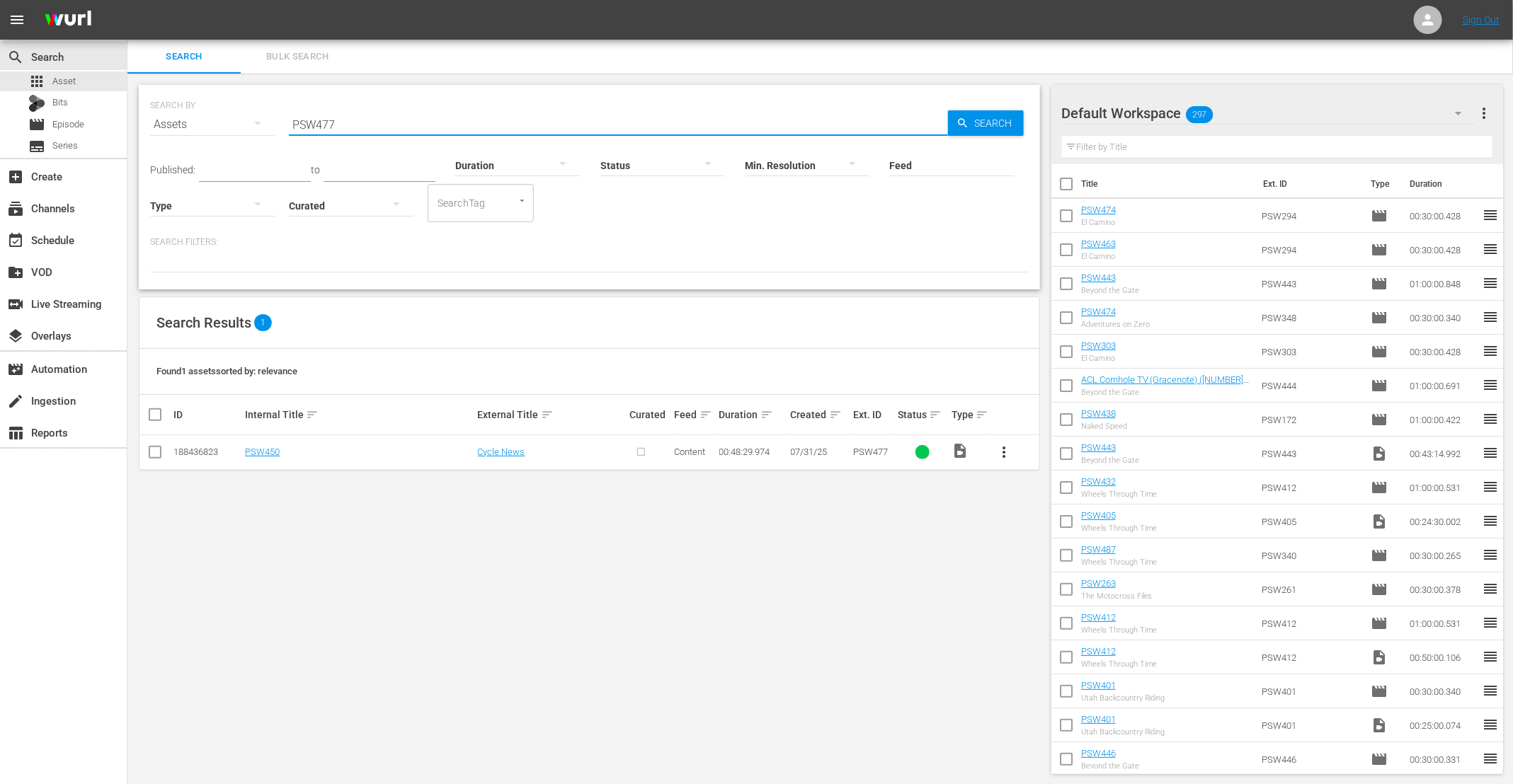 click on "PSW477" at bounding box center [618, 125] 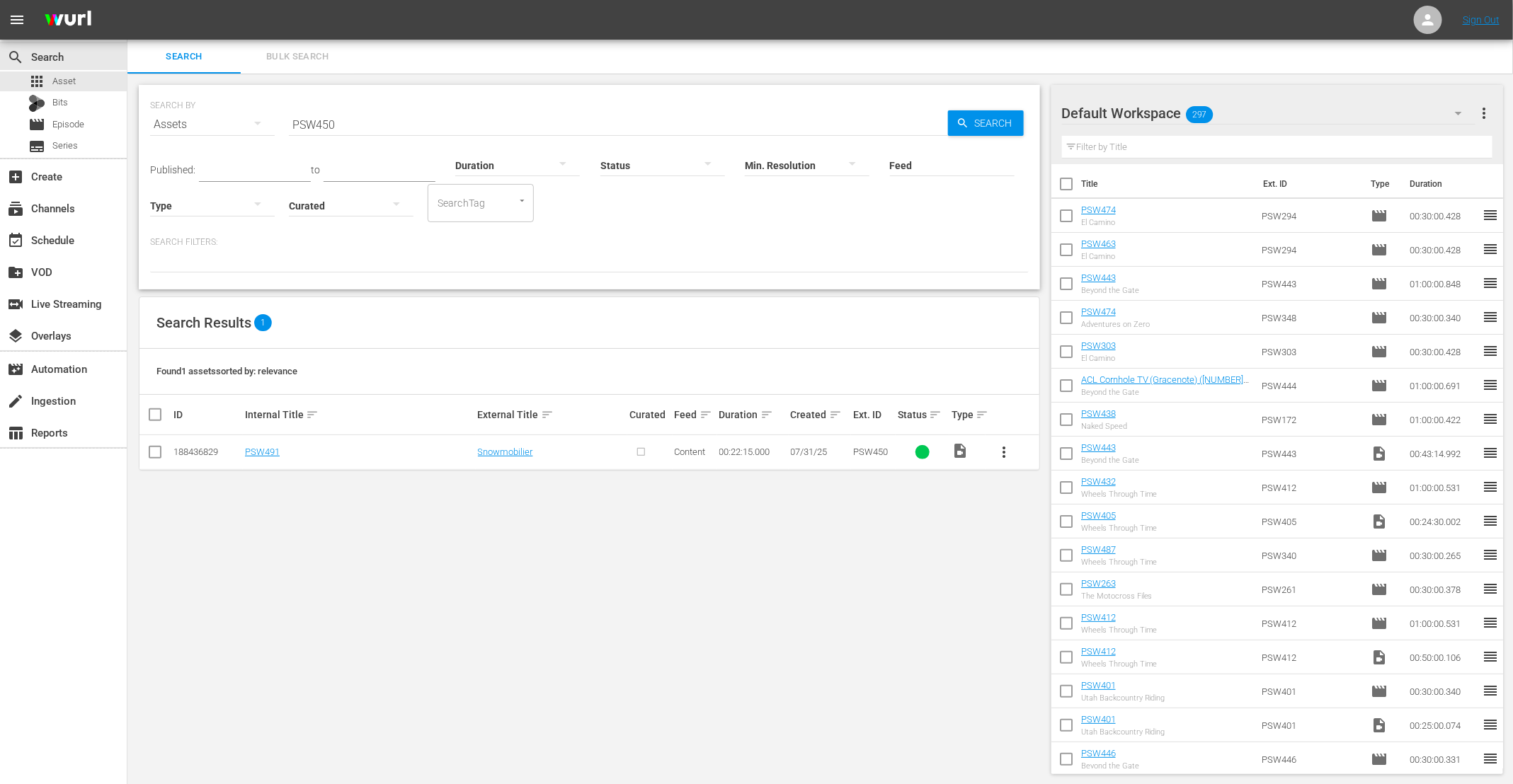 click on "PSW450" at bounding box center [618, 125] 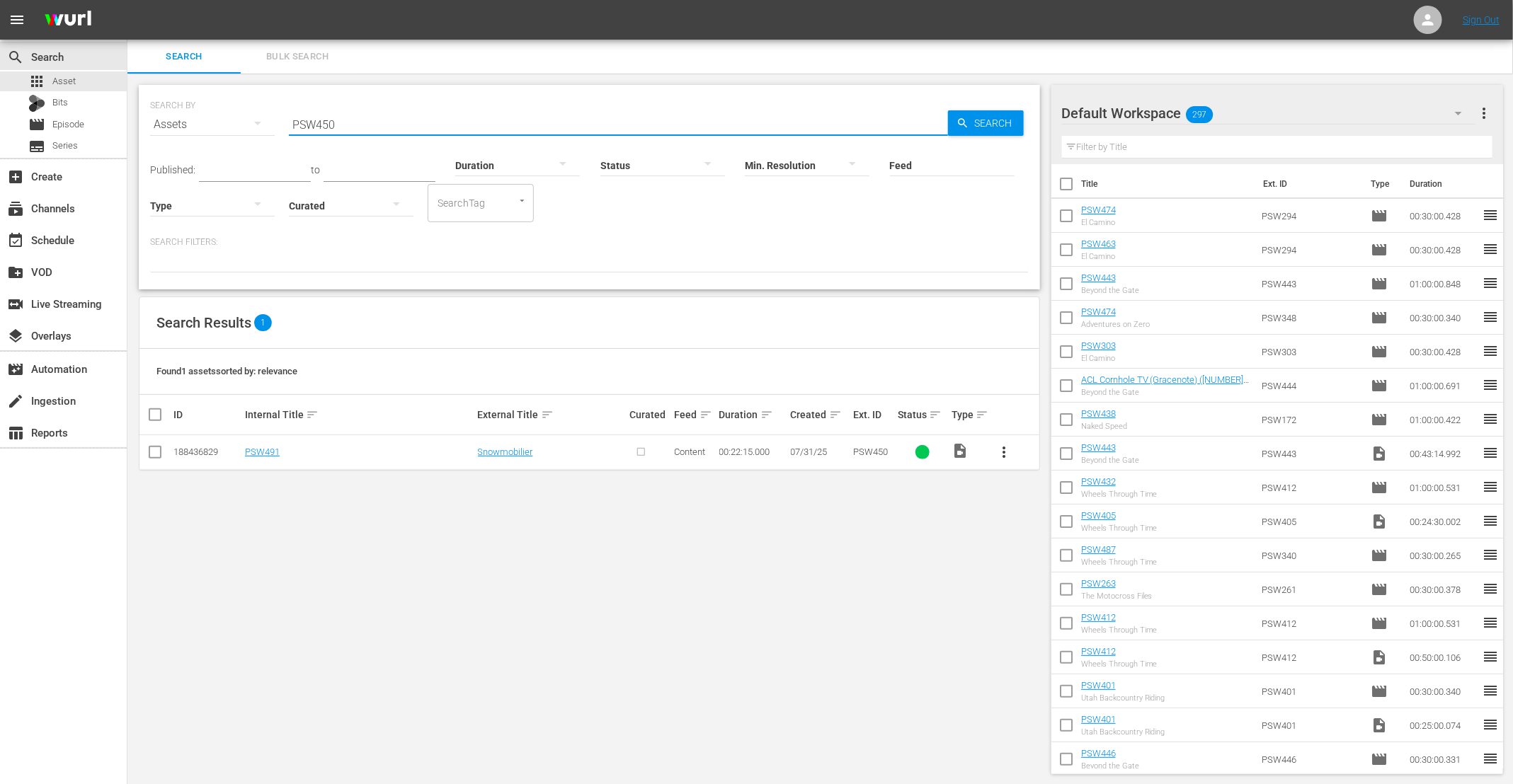 click on "PSW450" at bounding box center (618, 125) 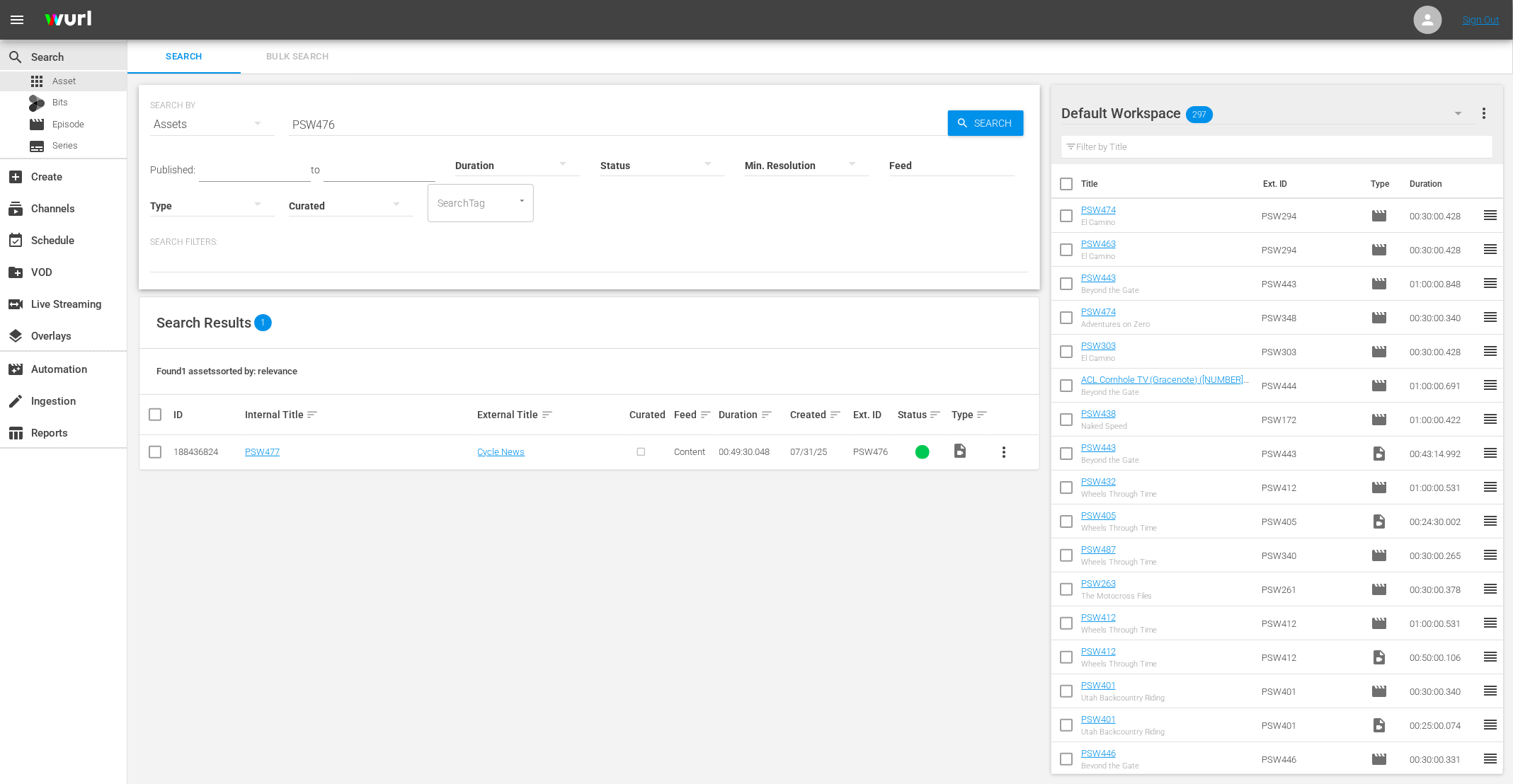 click on "PSW476" at bounding box center [618, 125] 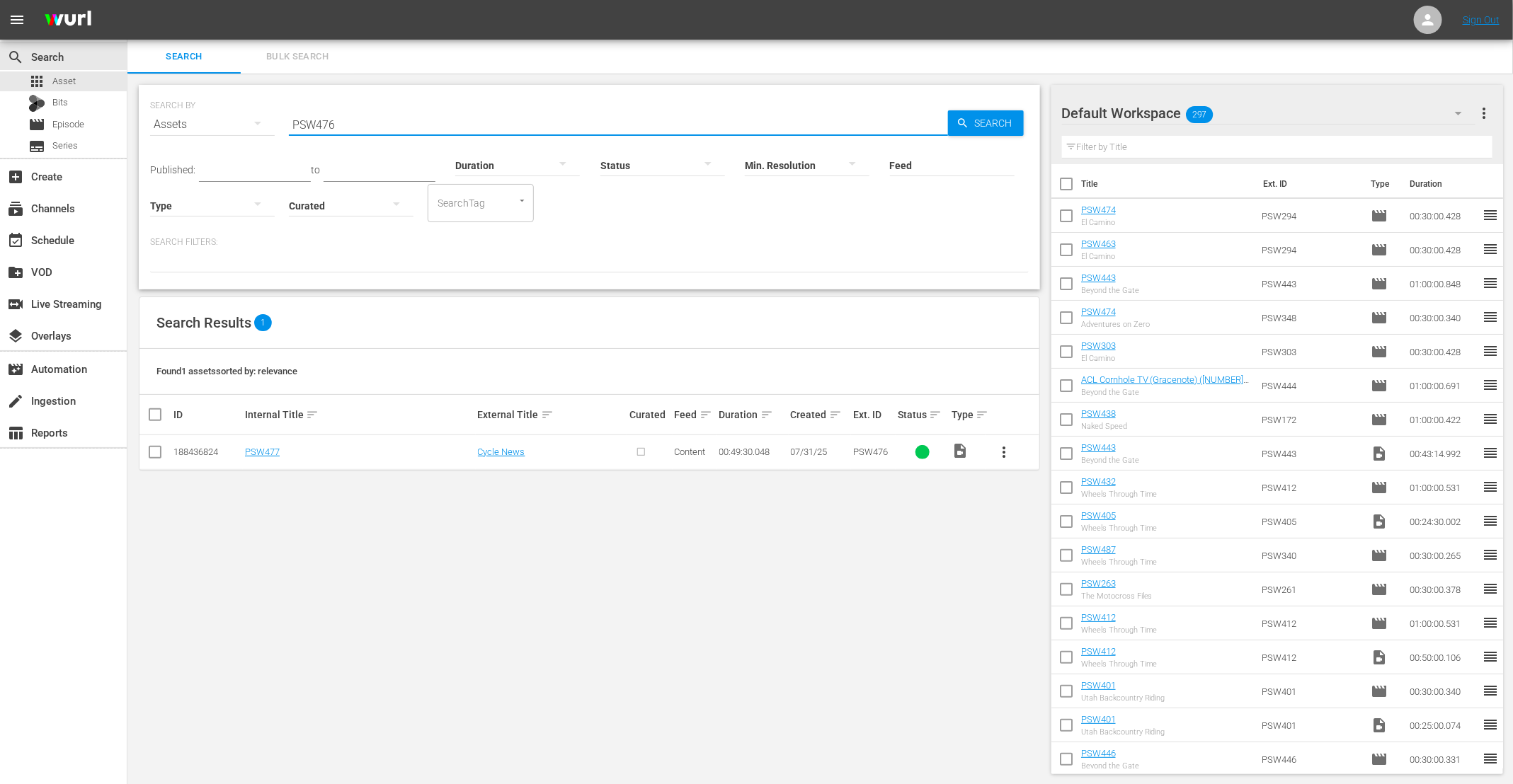 click on "PSW476" at bounding box center (618, 125) 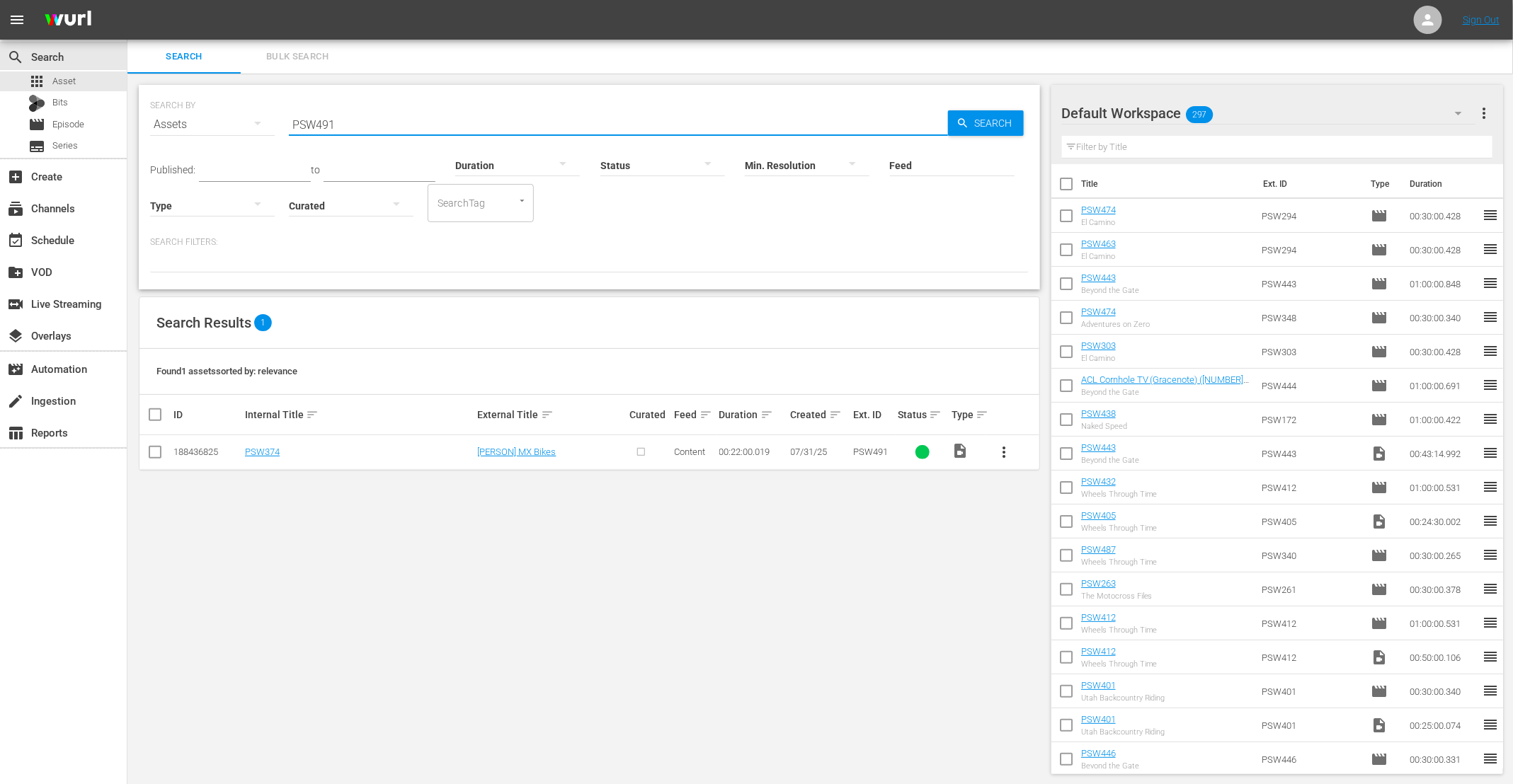 click on "PSW491" at bounding box center [618, 125] 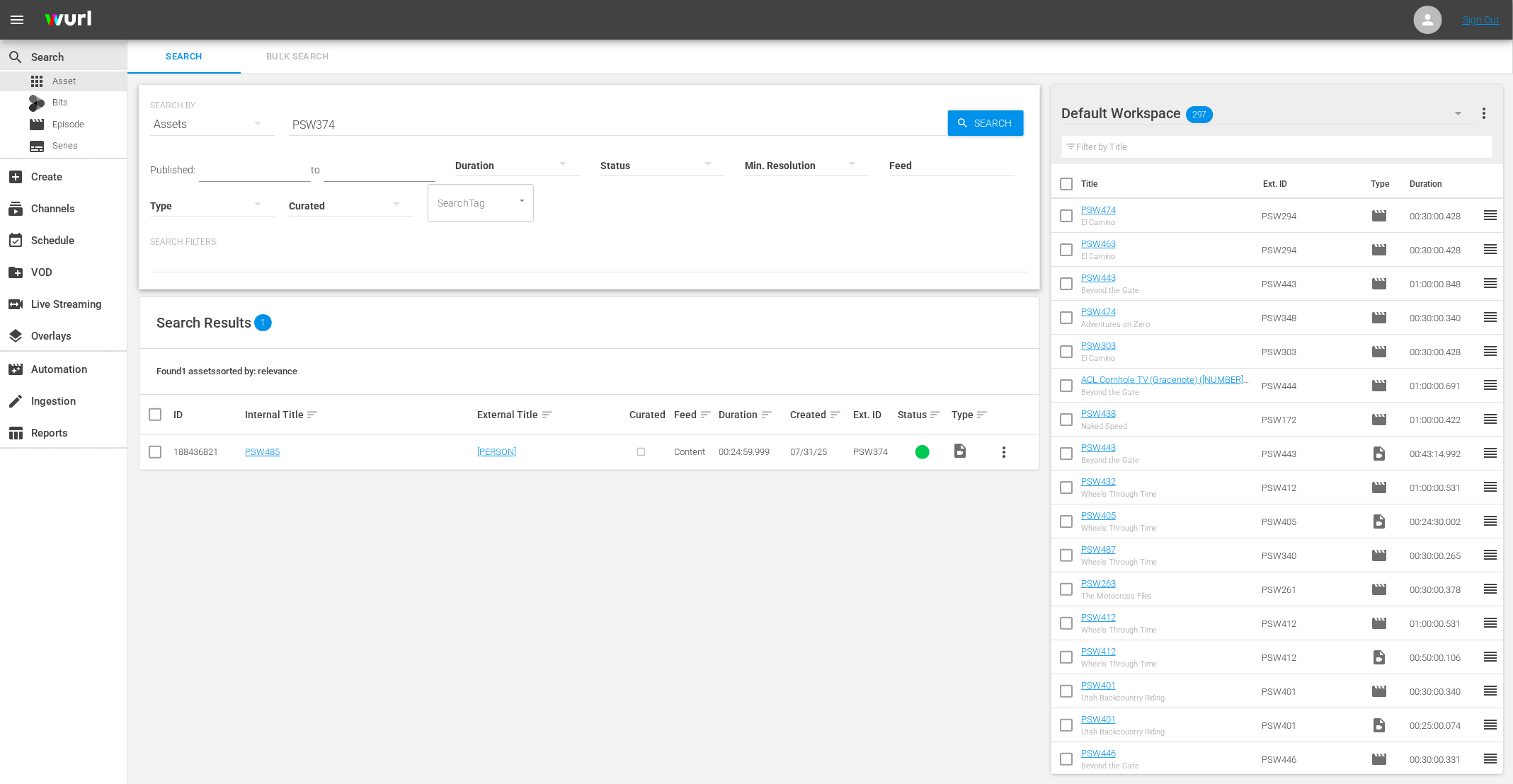 click on "PSW374" at bounding box center [618, 125] 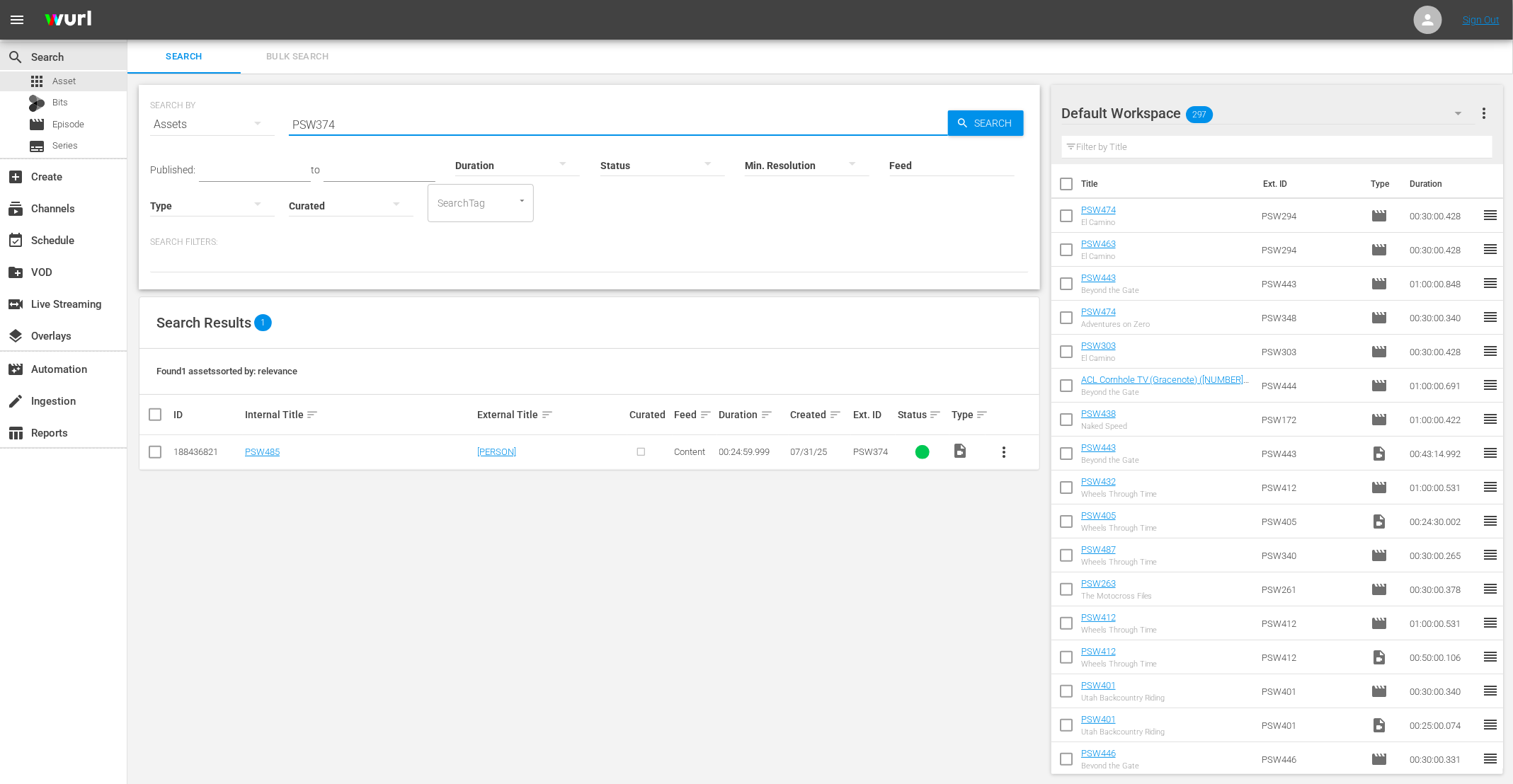 click on "PSW374" at bounding box center [618, 125] 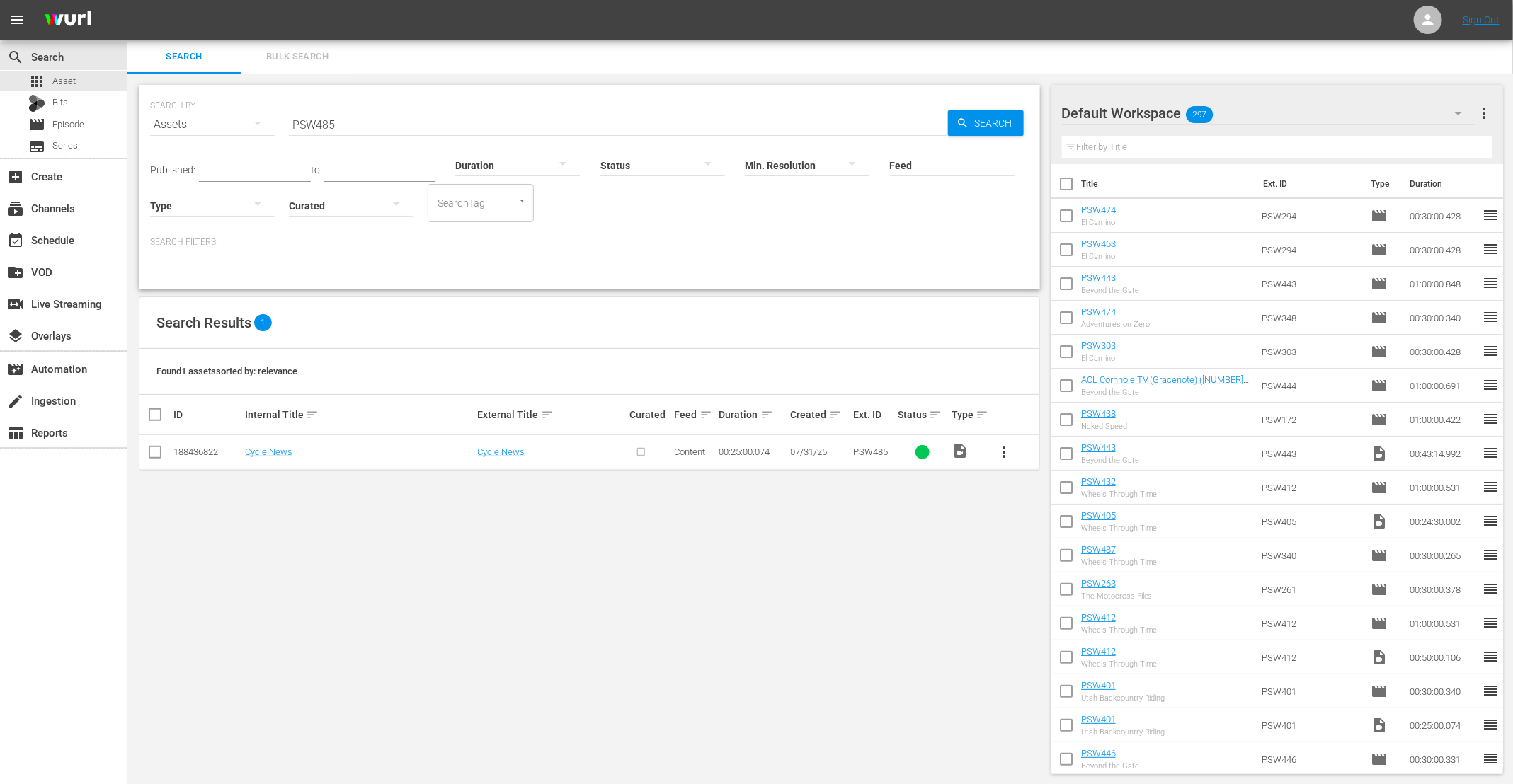 click on "PSW485" at bounding box center (618, 125) 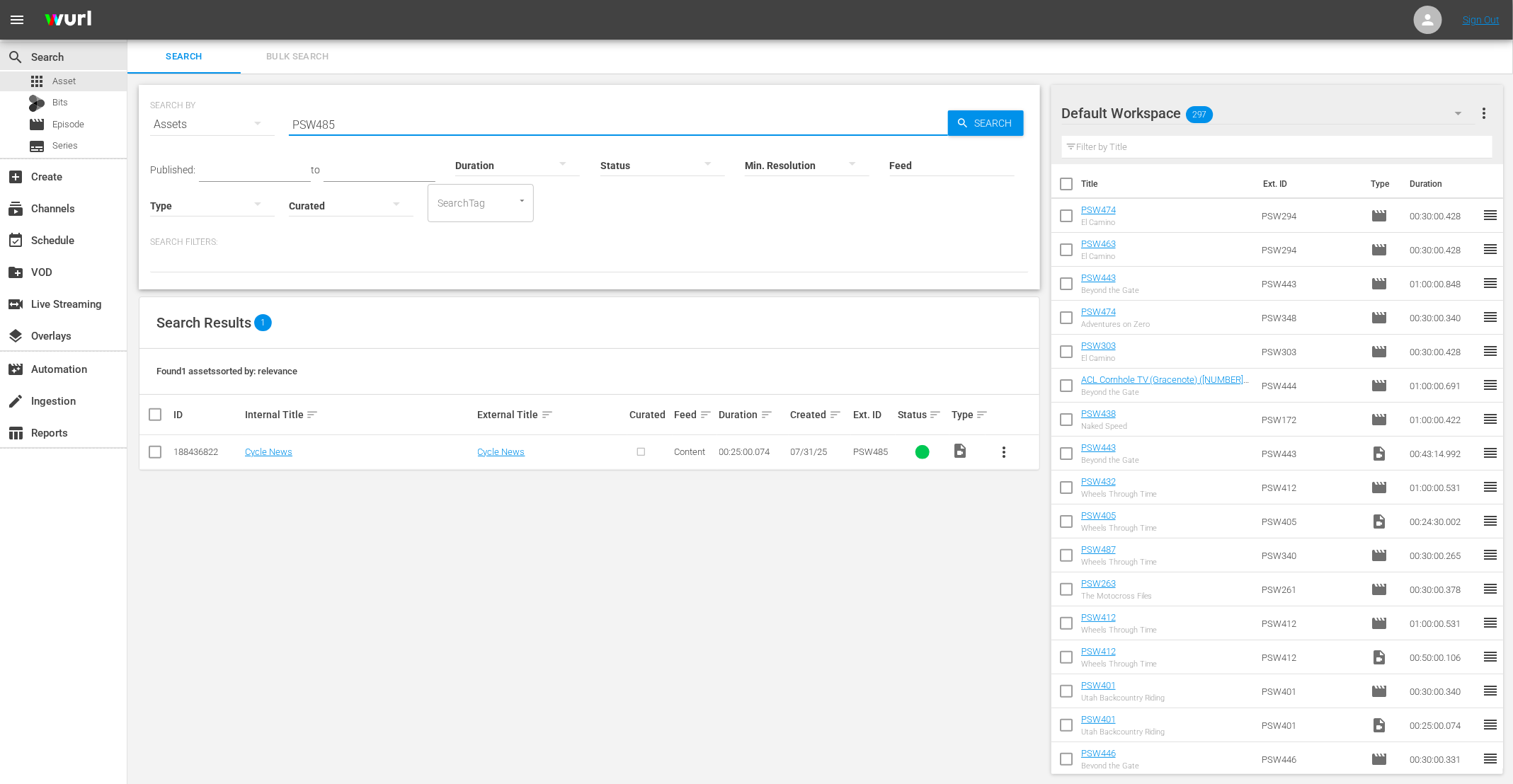 click on "PSW485" at bounding box center (618, 125) 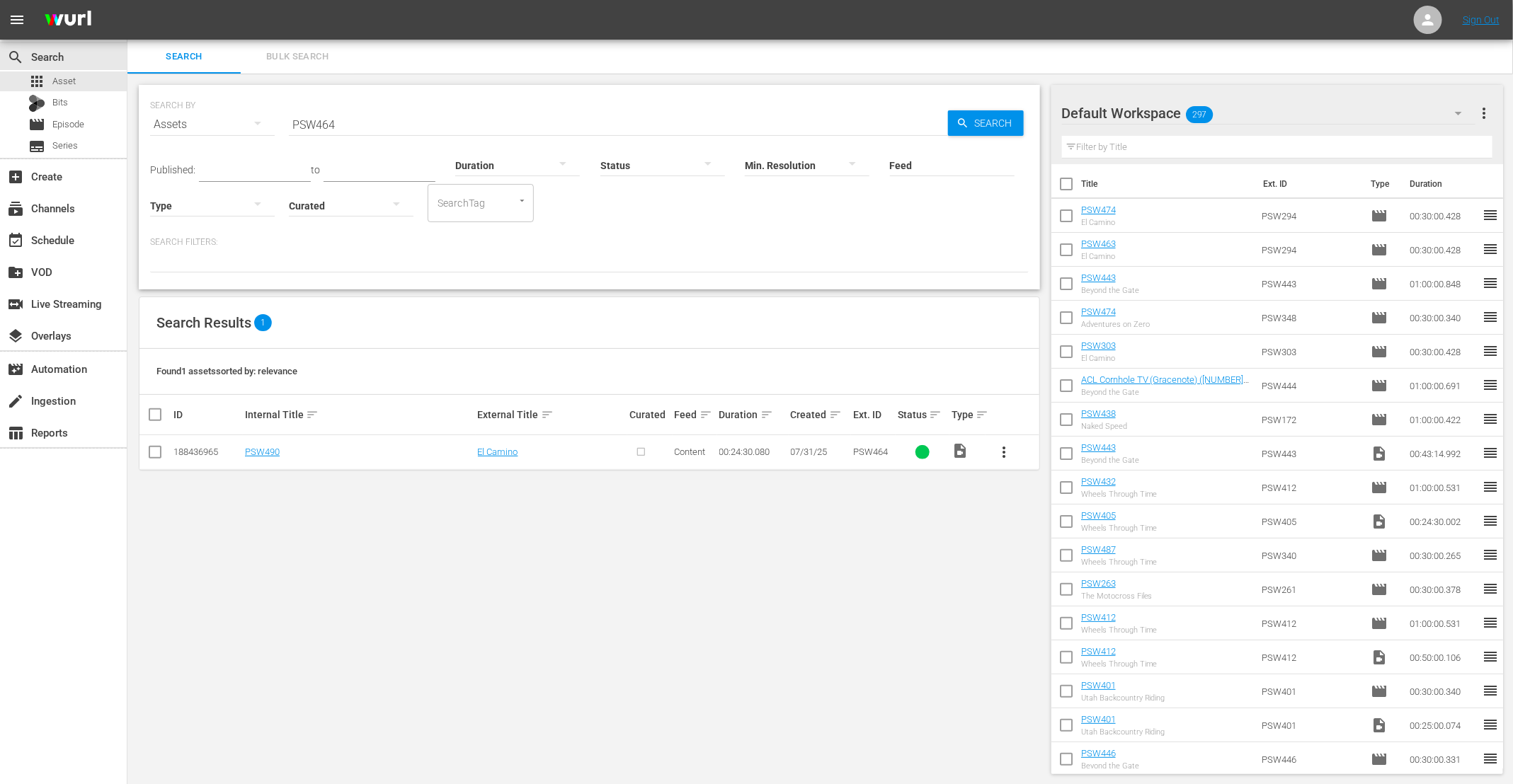 click on "PSW464" at bounding box center [618, 125] 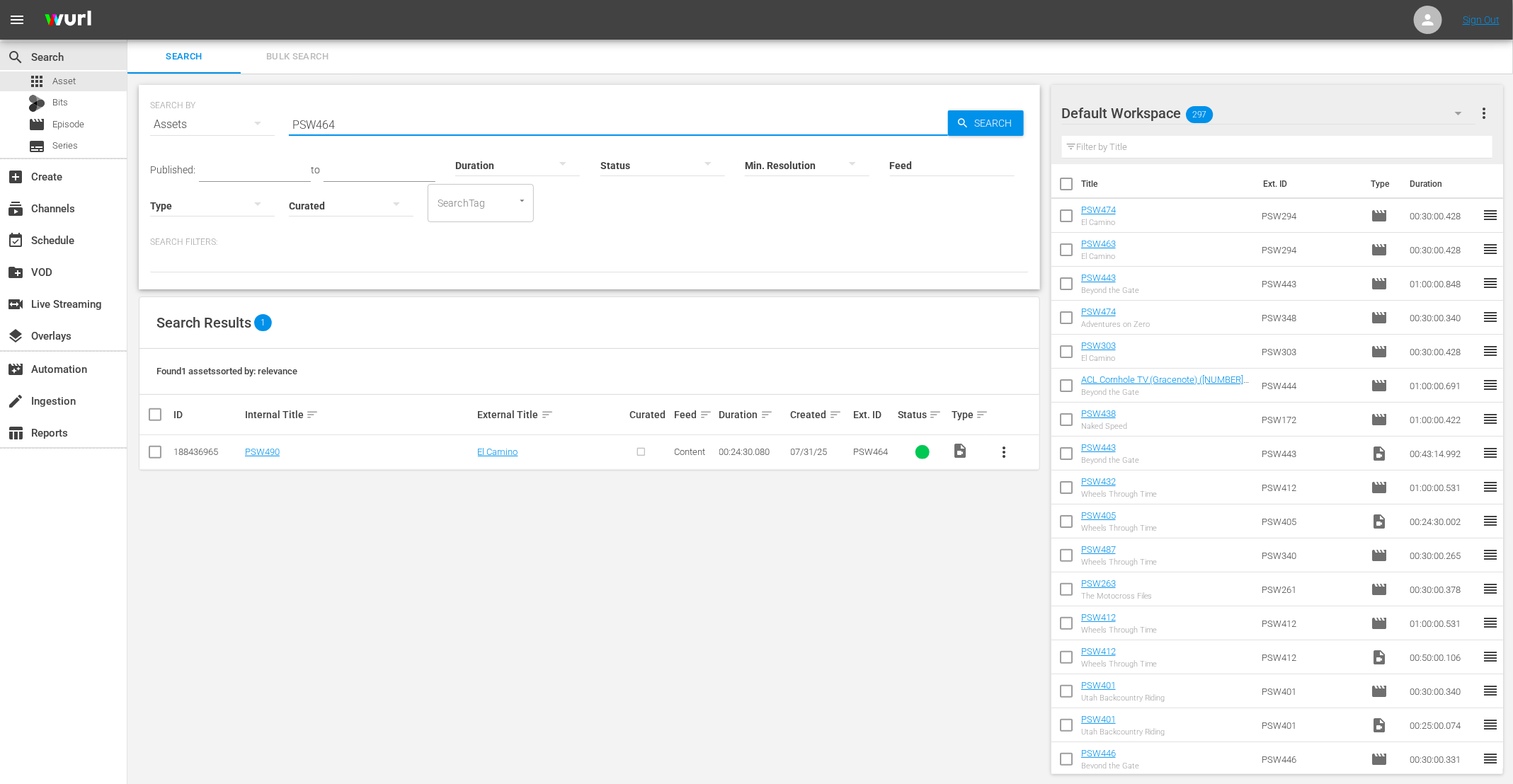 click on "PSW464" at bounding box center [618, 125] 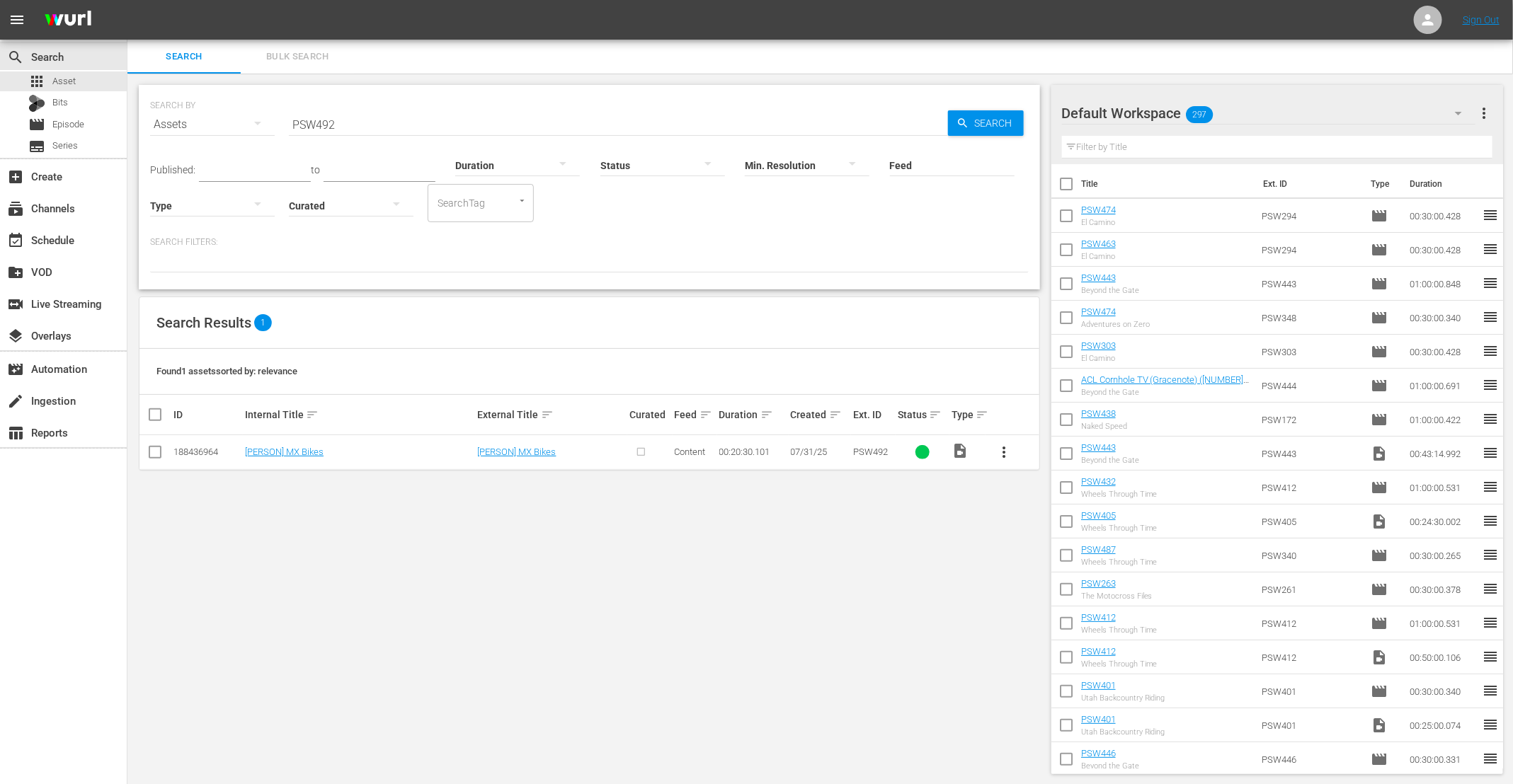 click on "PSW492" at bounding box center [618, 125] 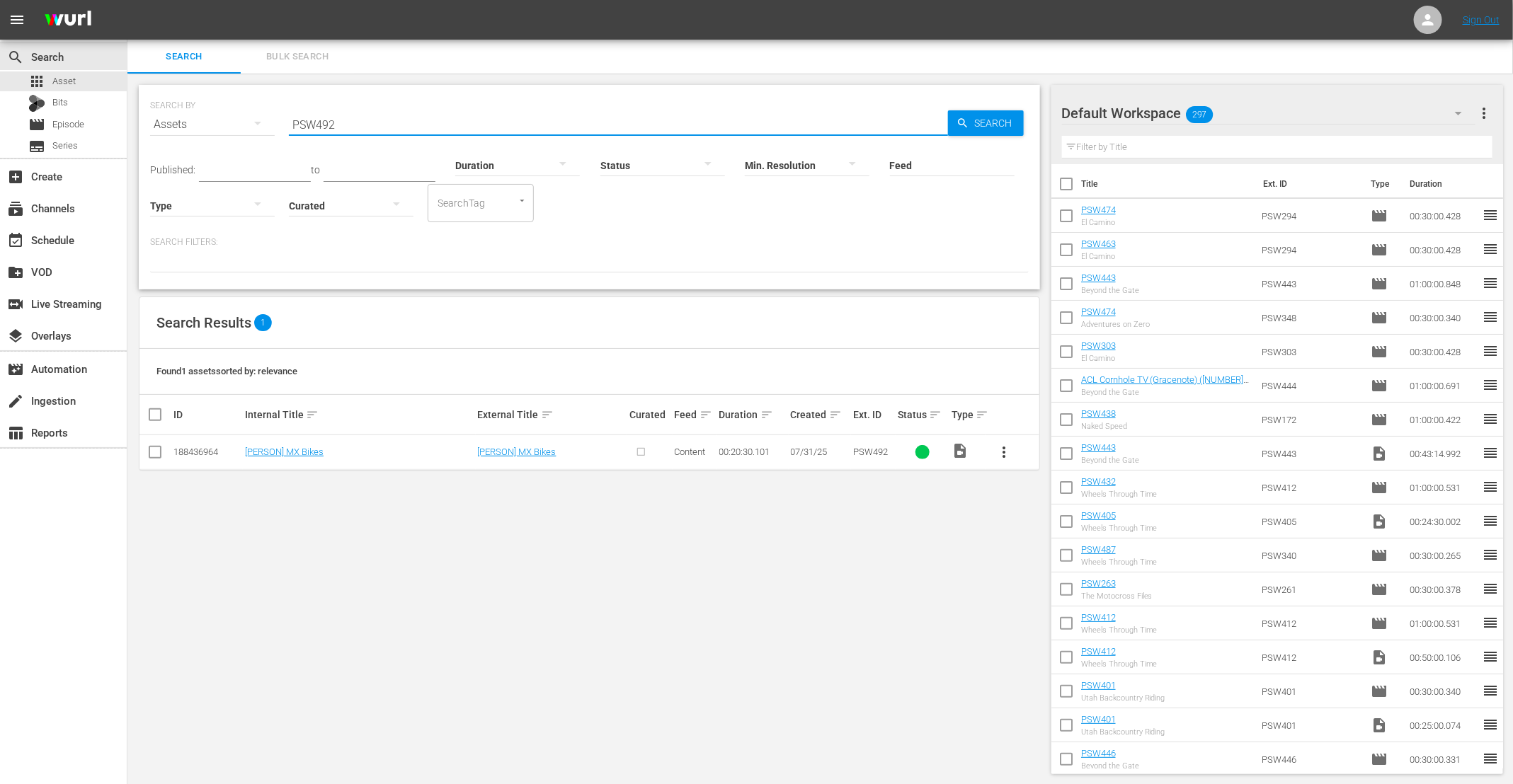 click on "PSW492" at bounding box center [618, 125] 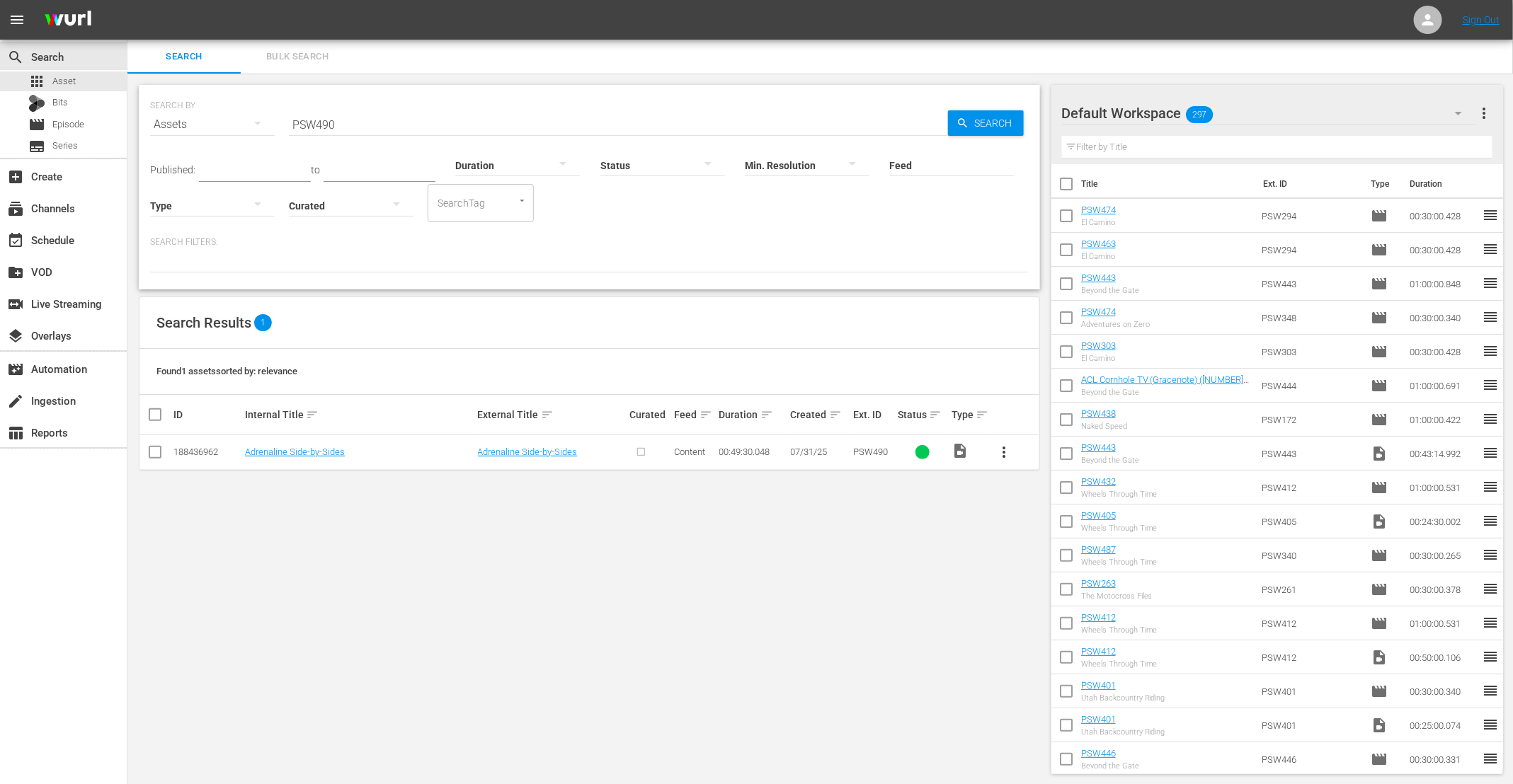 click on "PSW490" at bounding box center [618, 125] 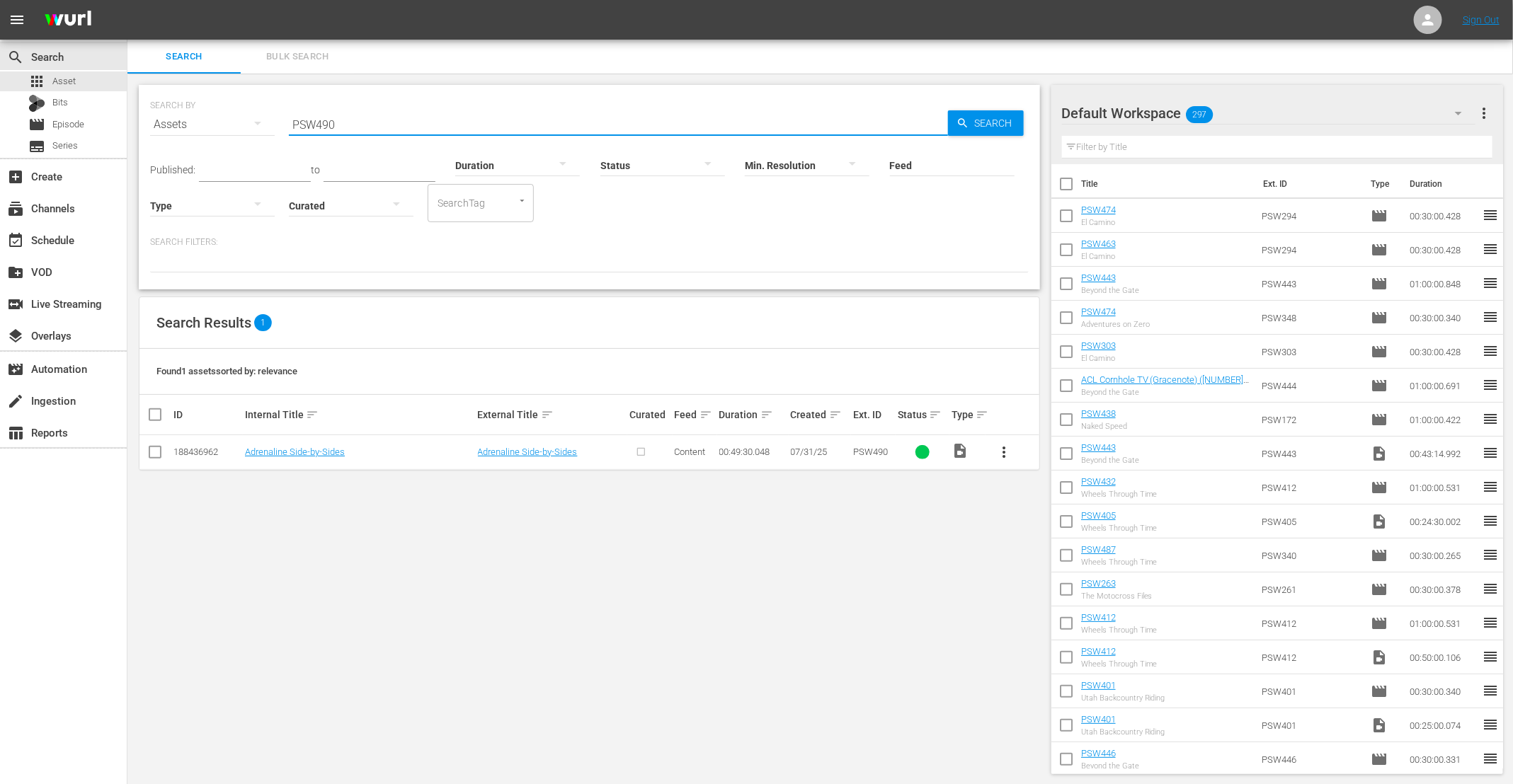 click on "PSW490" at bounding box center (618, 125) 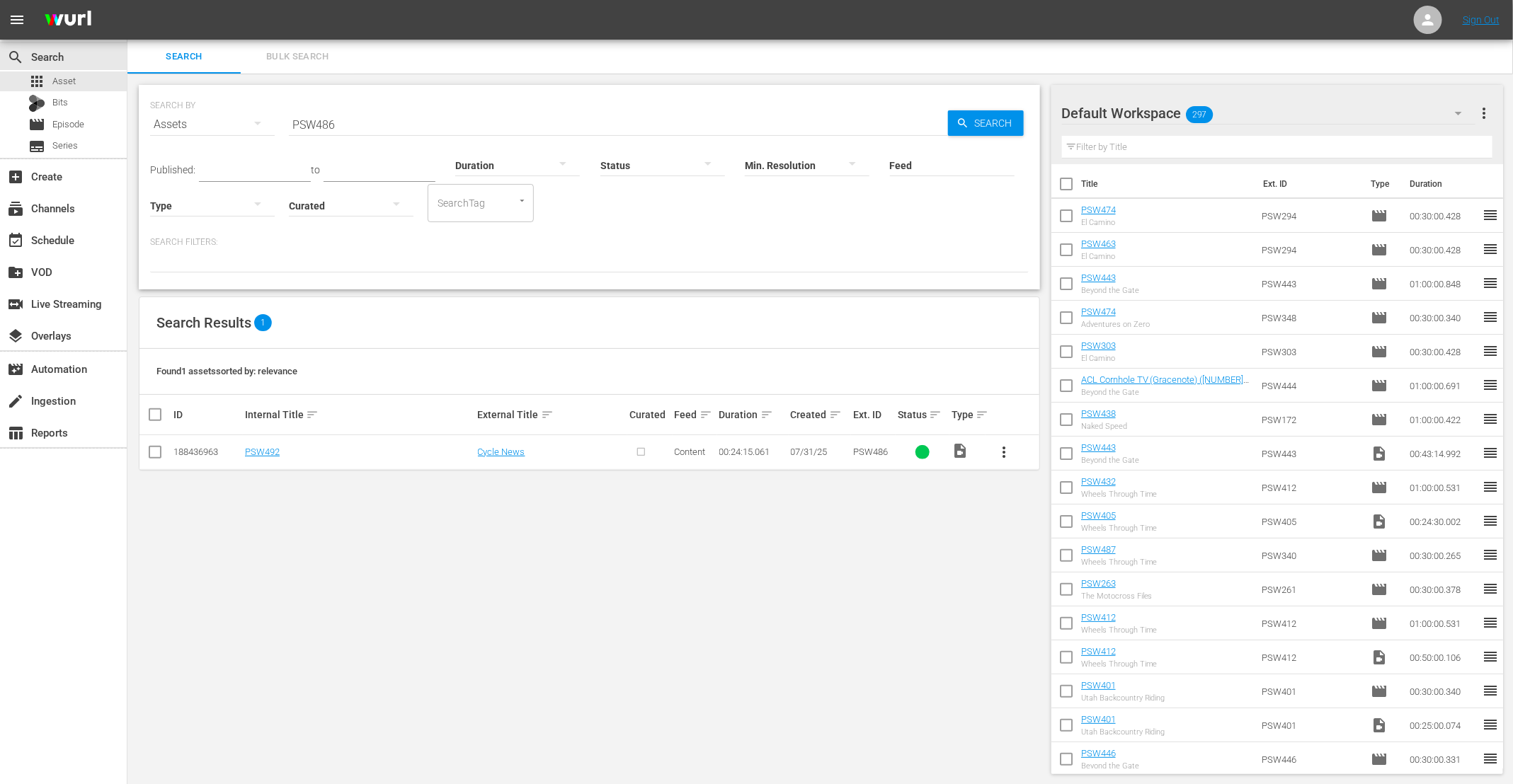 click on "PSW486" at bounding box center [618, 125] 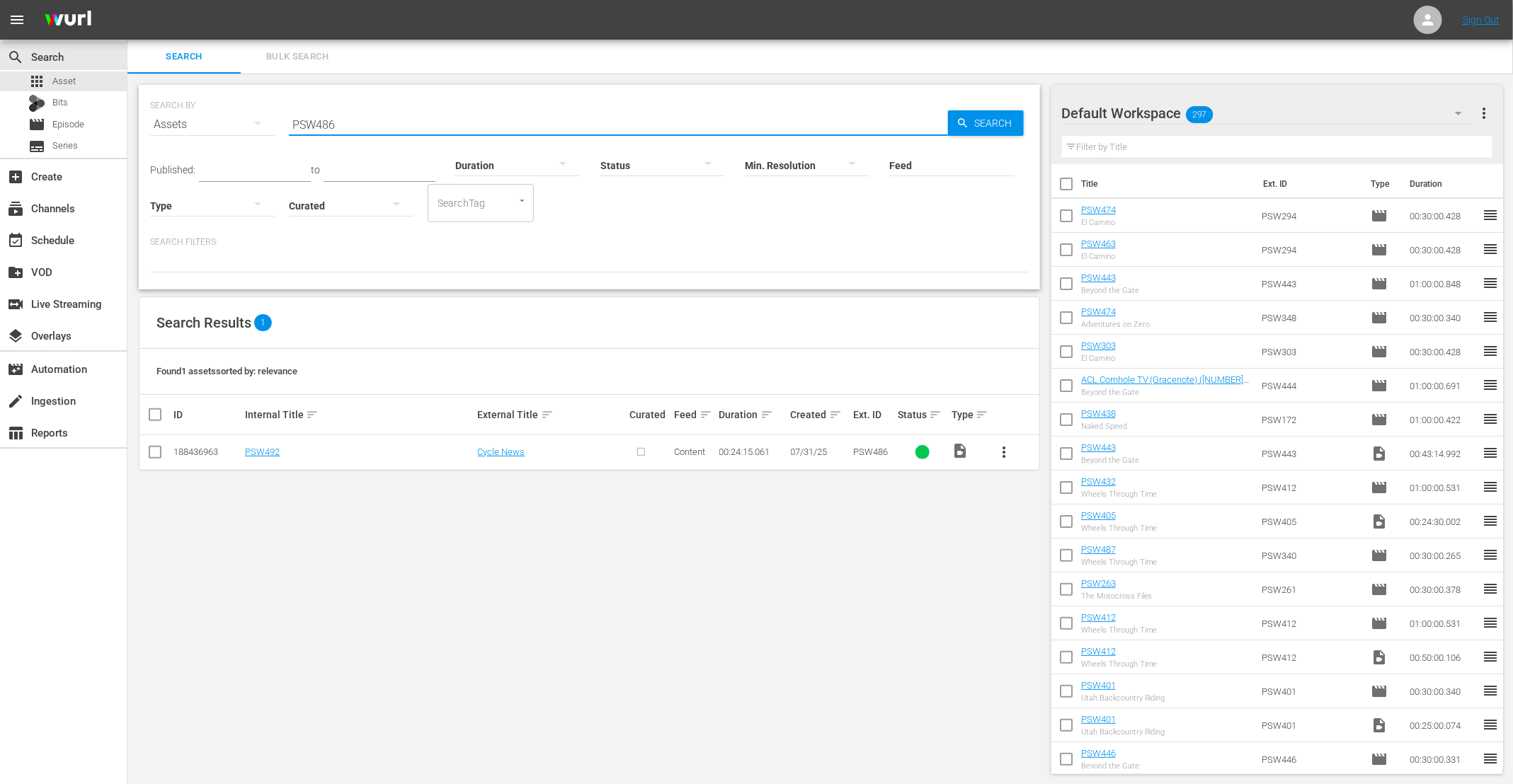 click on "PSW486" at bounding box center [618, 125] 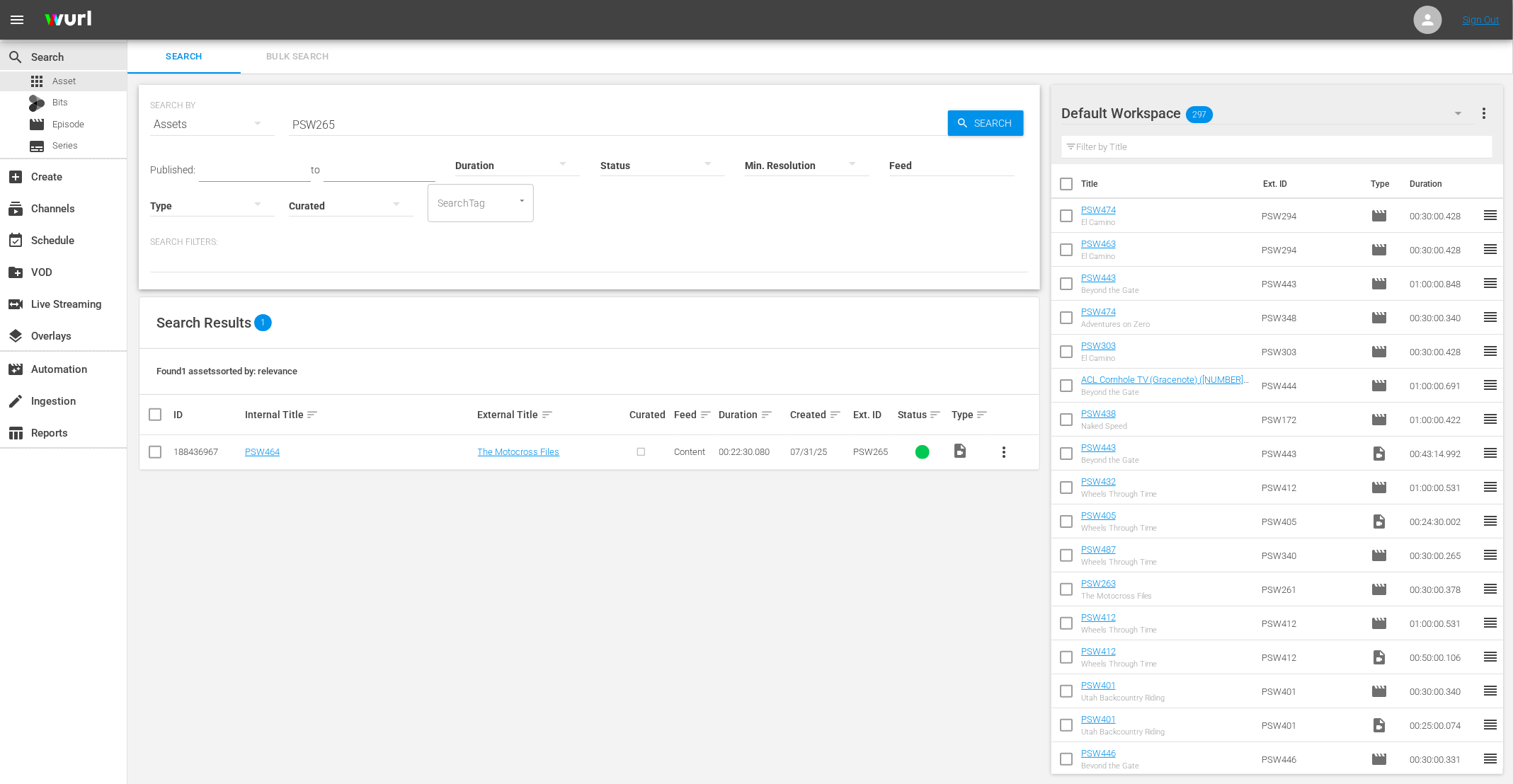 click on "PSW265" at bounding box center (618, 125) 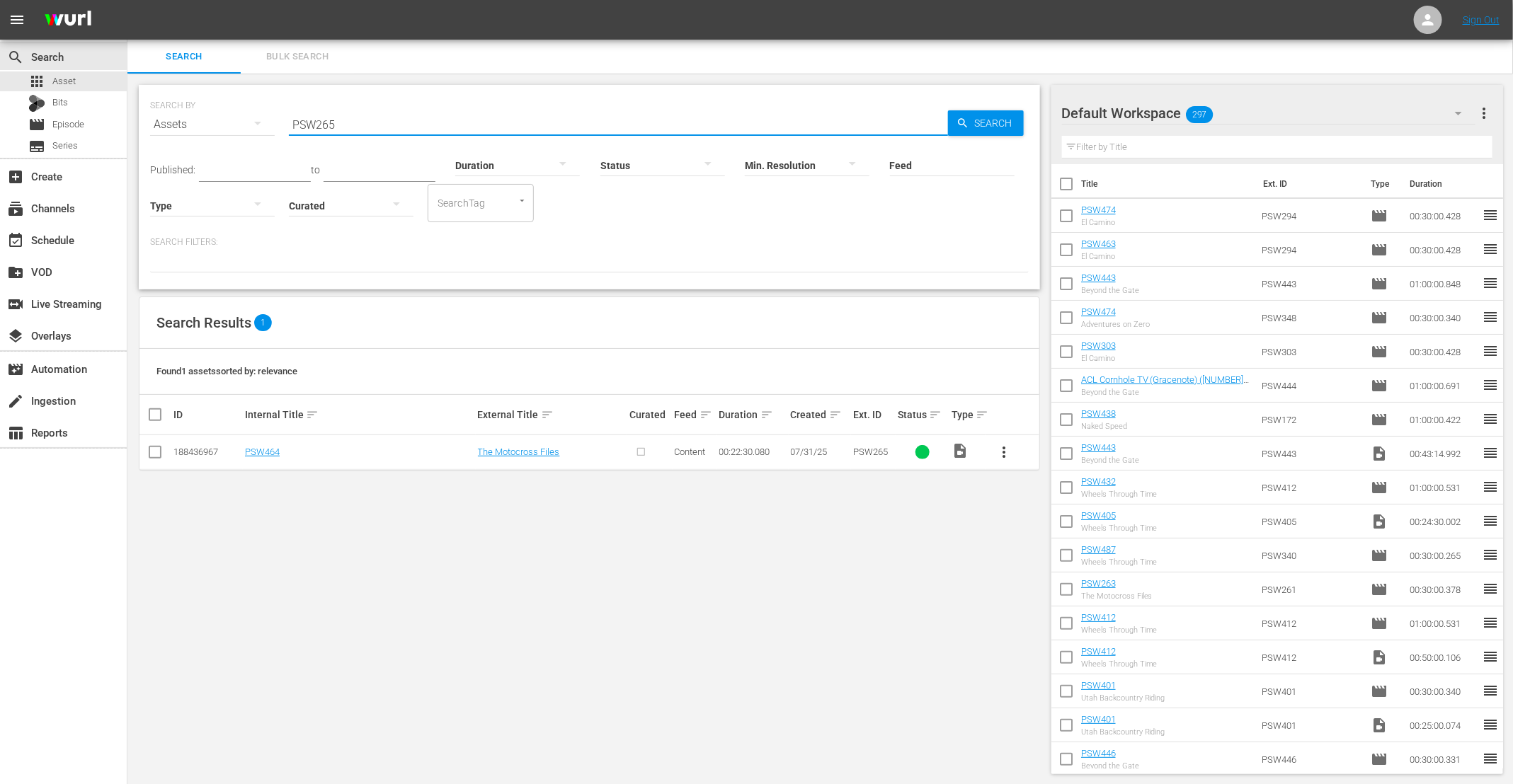 click on "PSW265" at bounding box center (618, 125) 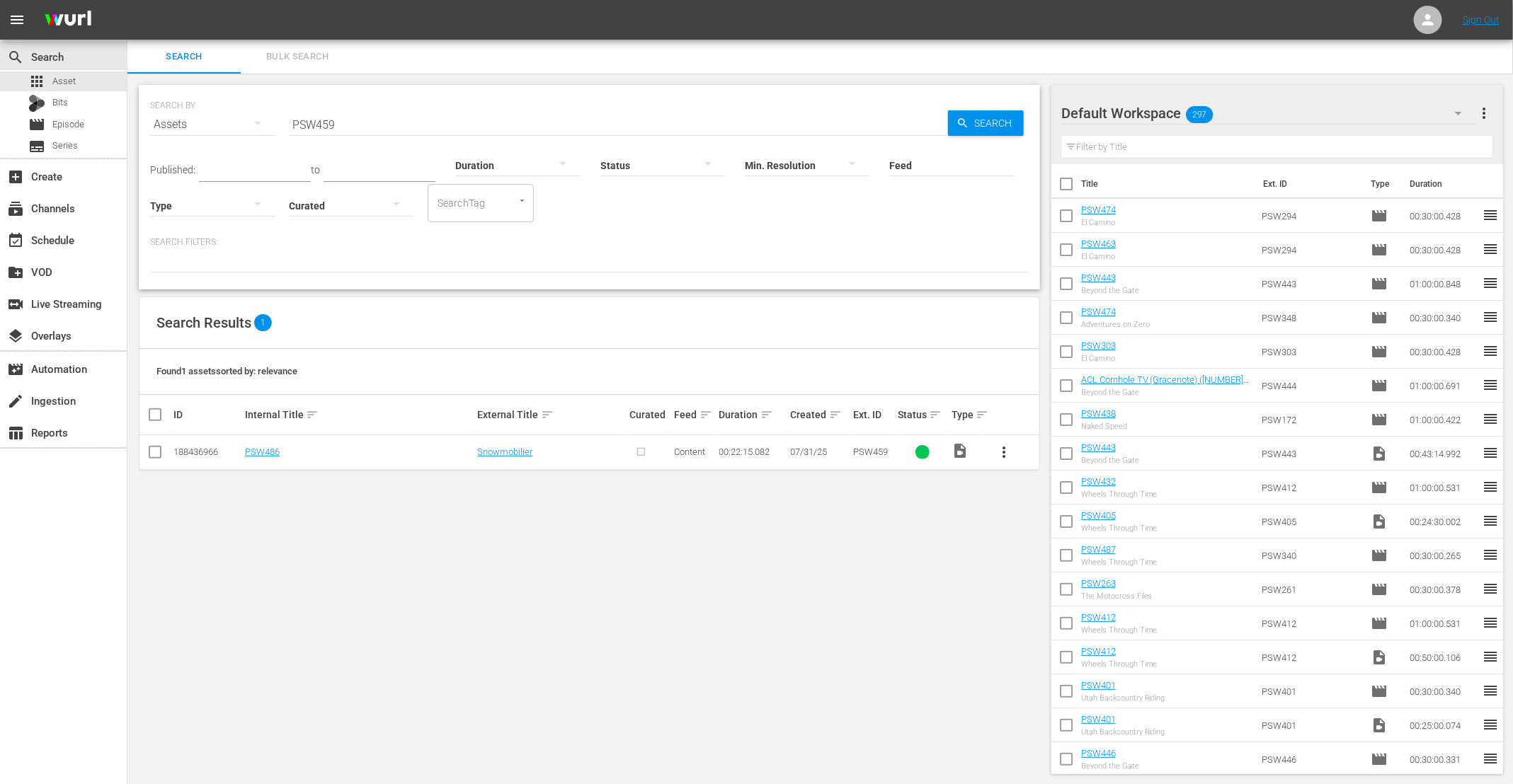 click on "PSW459" at bounding box center (618, 125) 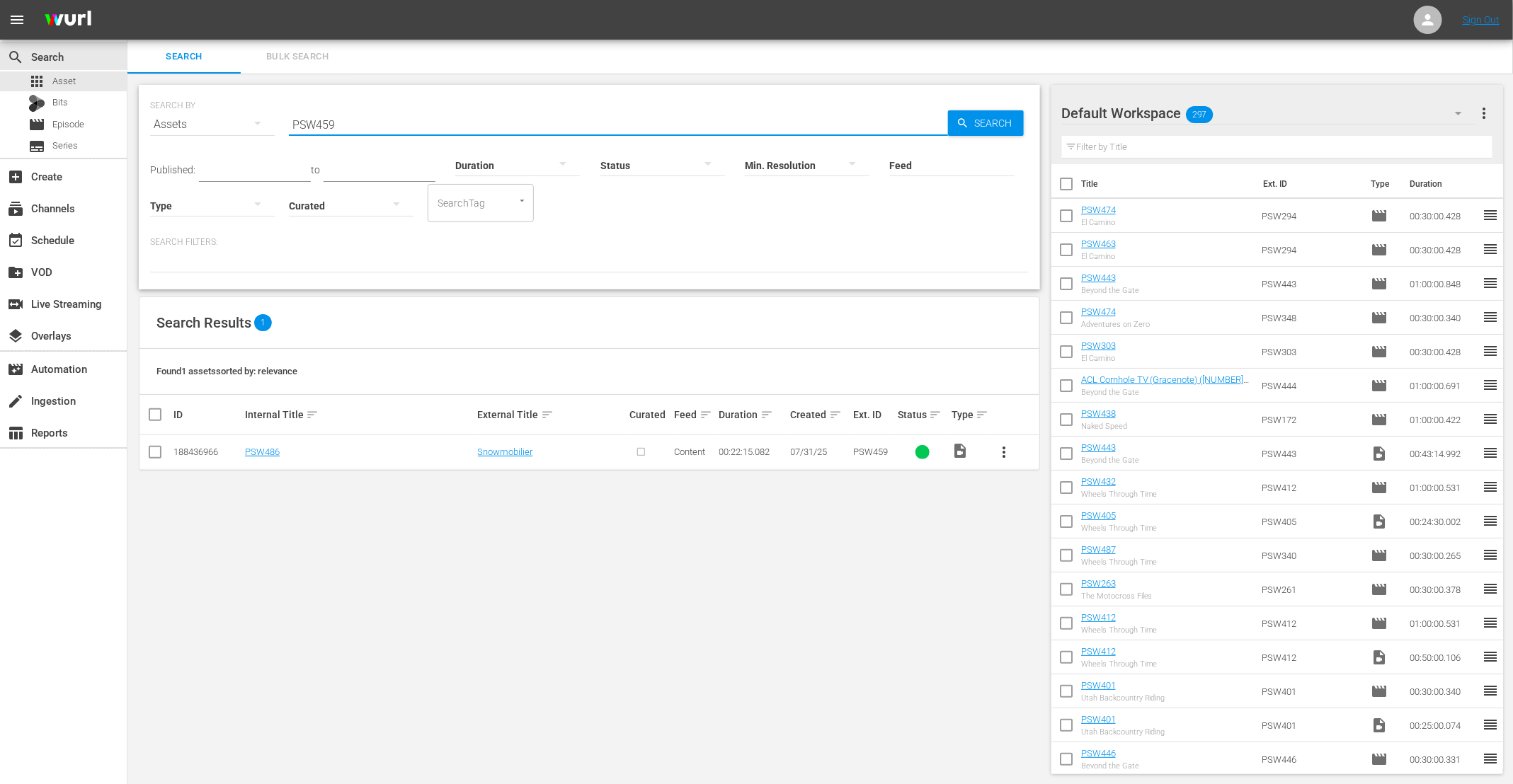 click on "PSW459" at bounding box center (618, 125) 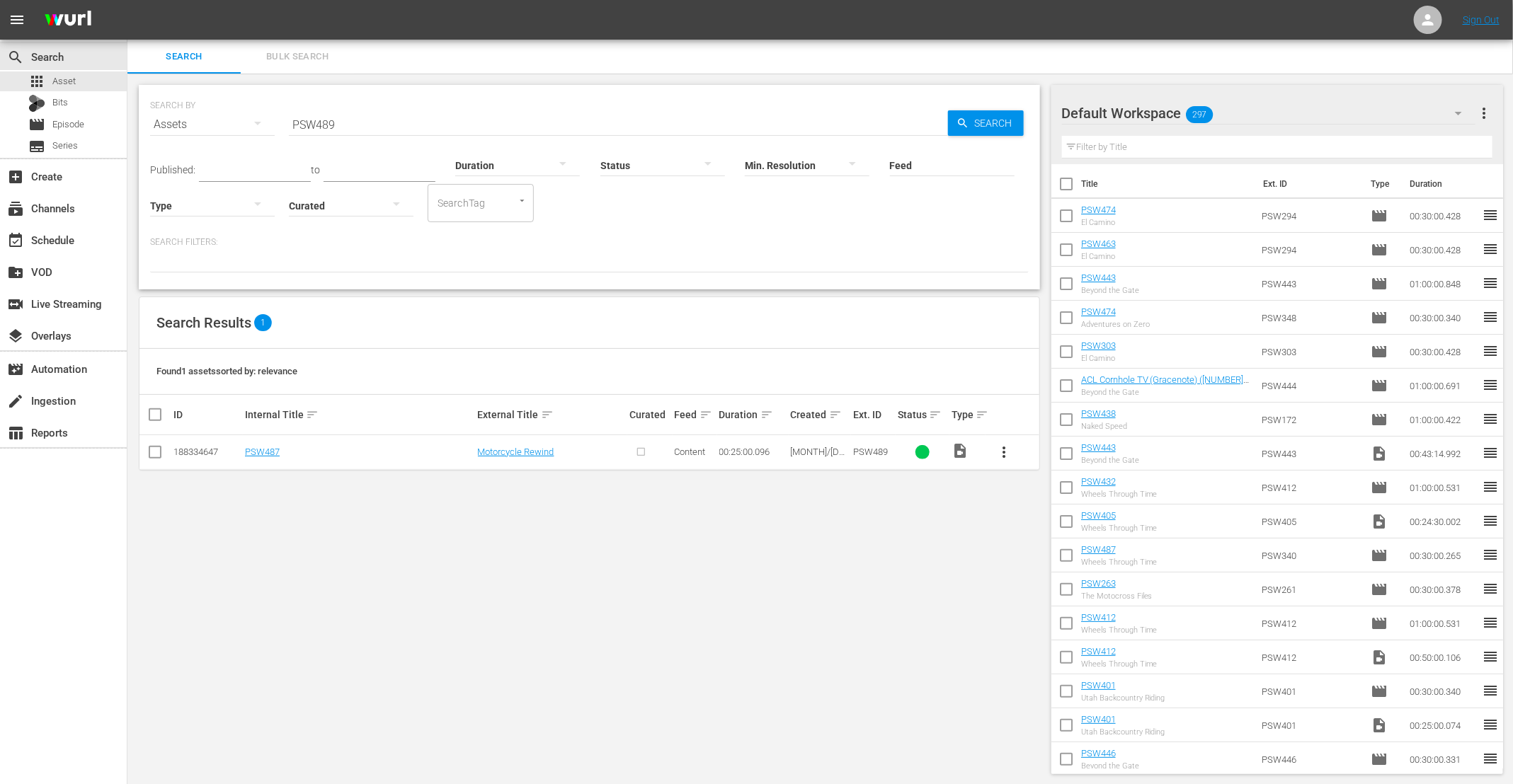 click on "PSW489" at bounding box center [618, 125] 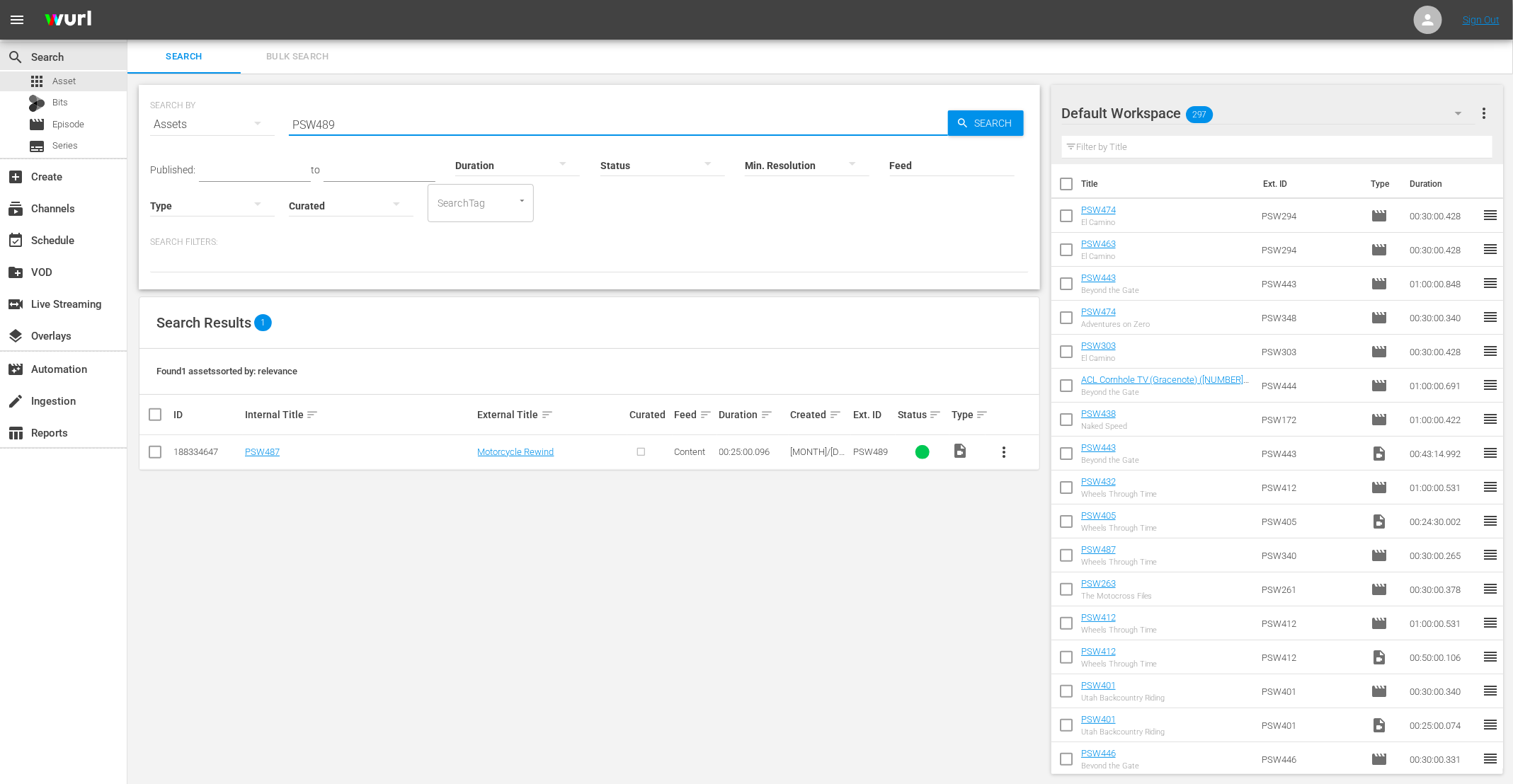 click on "PSW489" at bounding box center [618, 125] 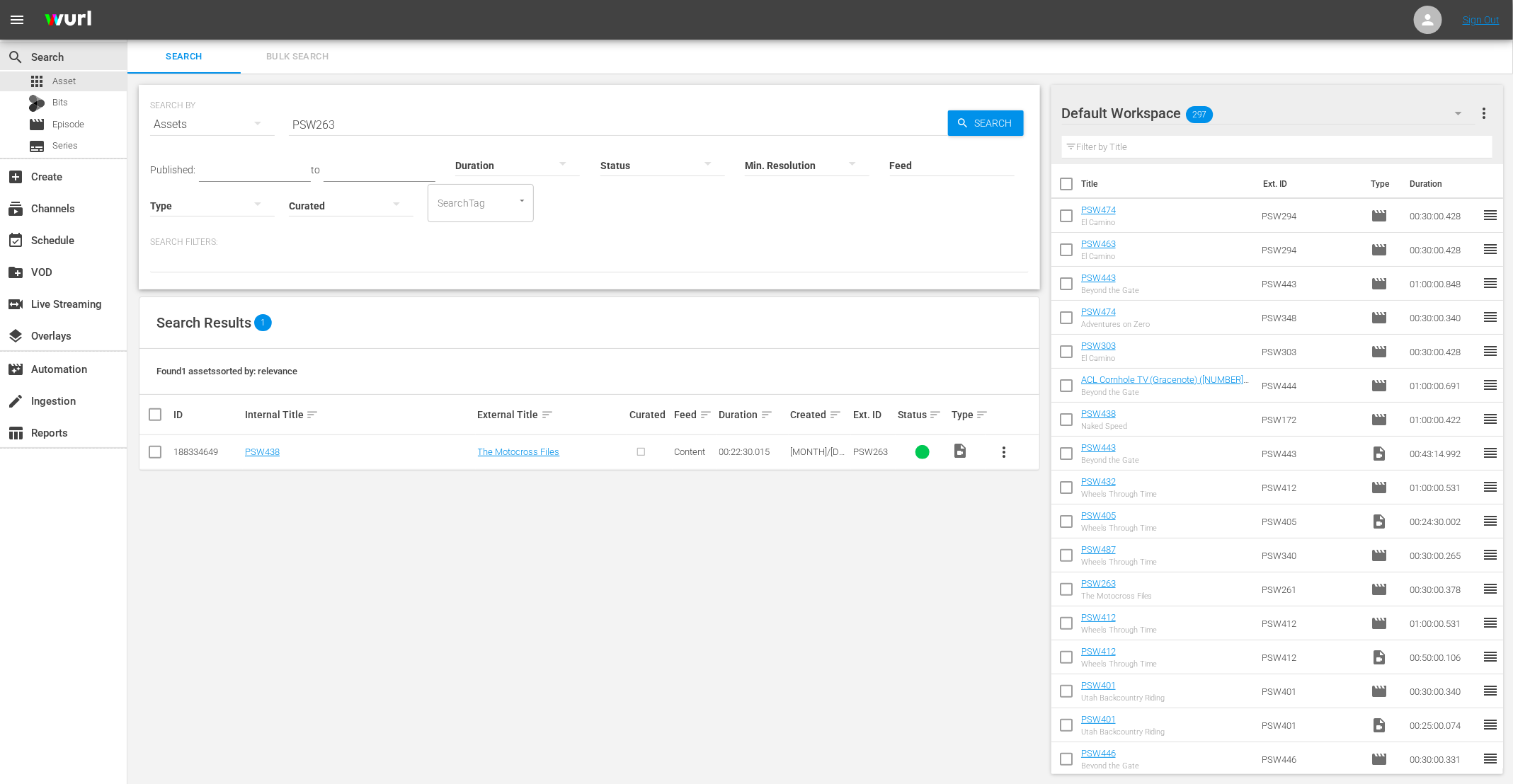 click on "PSW263" at bounding box center [618, 125] 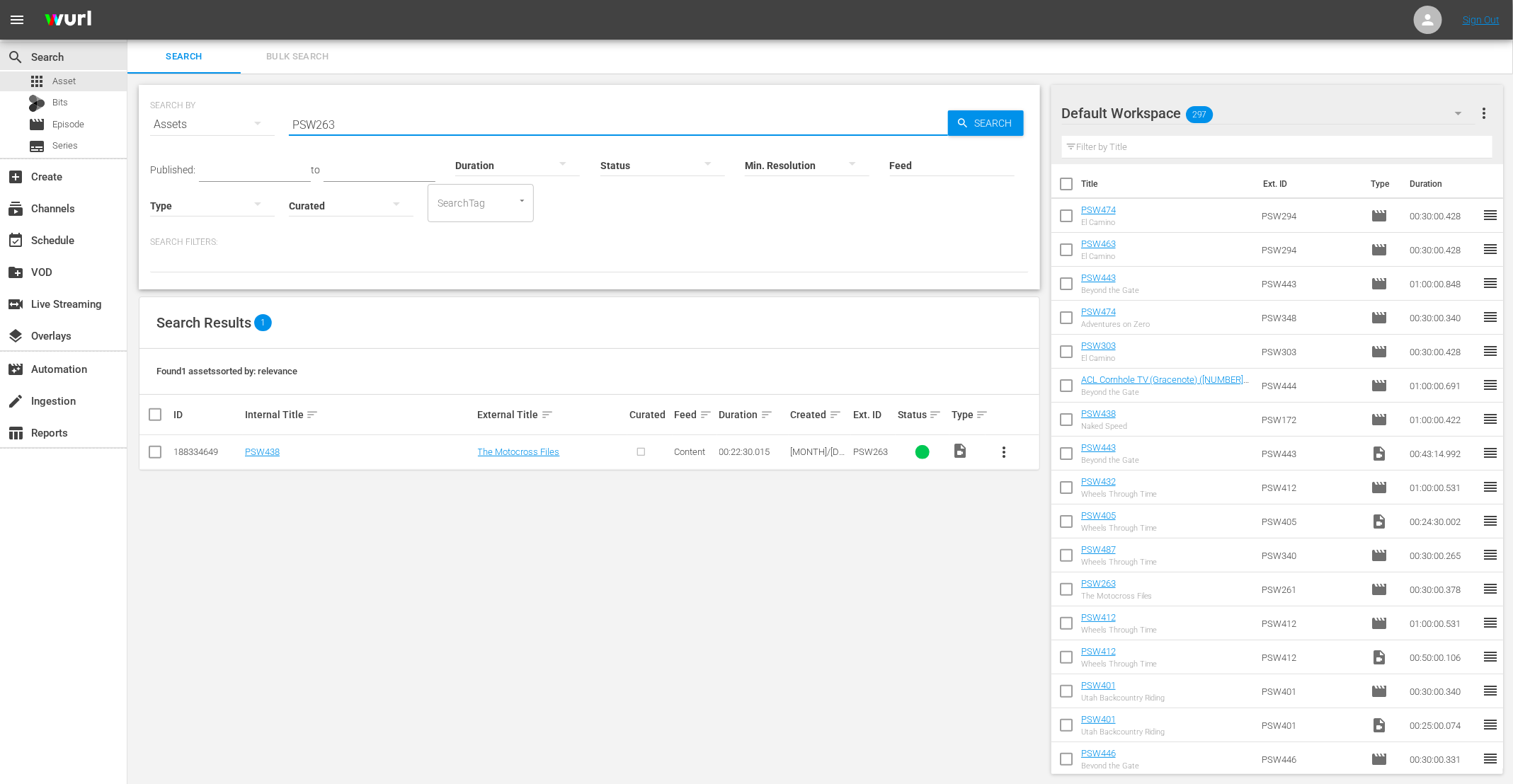 click on "PSW263" at bounding box center (618, 125) 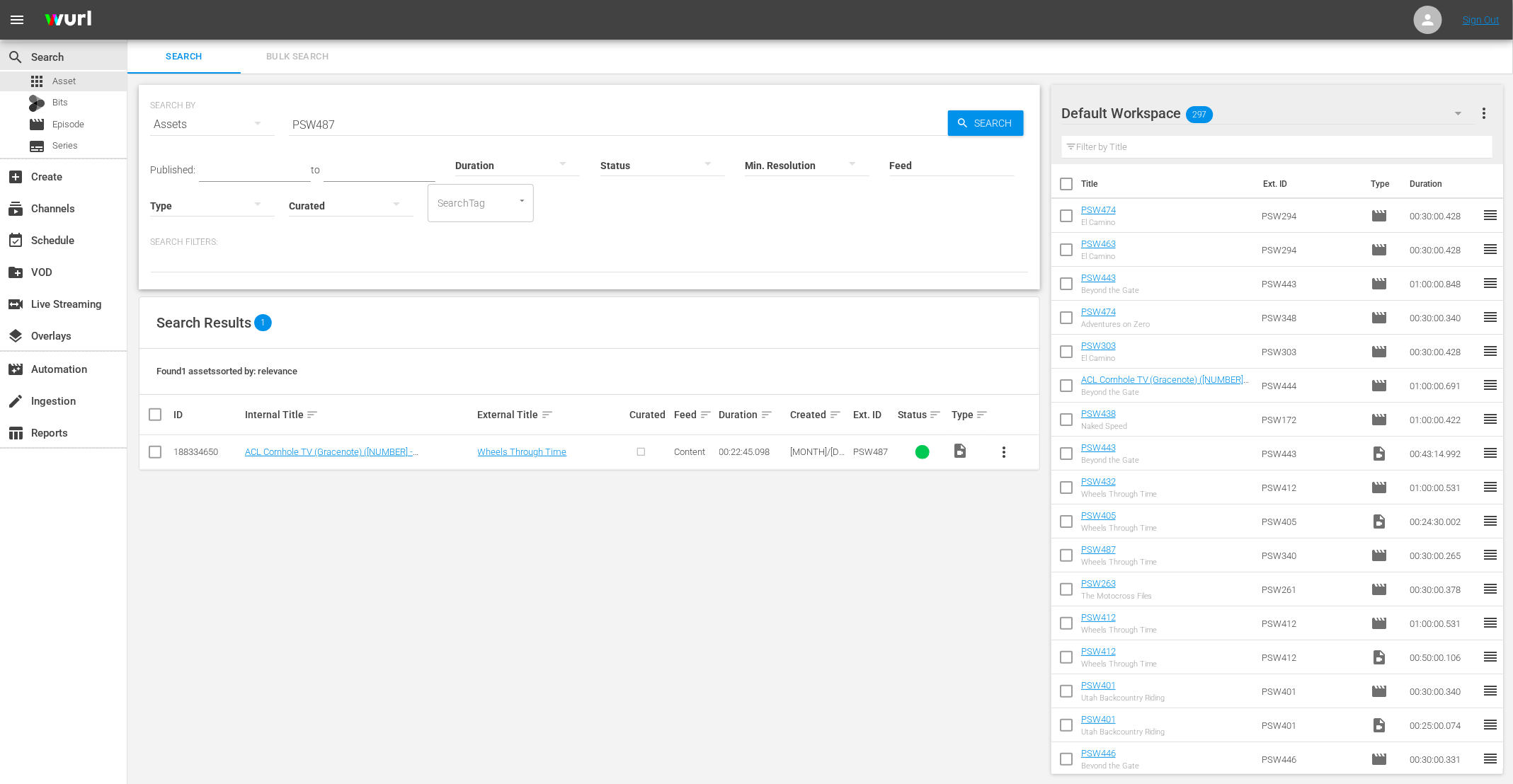 click on "PSW487" at bounding box center (618, 125) 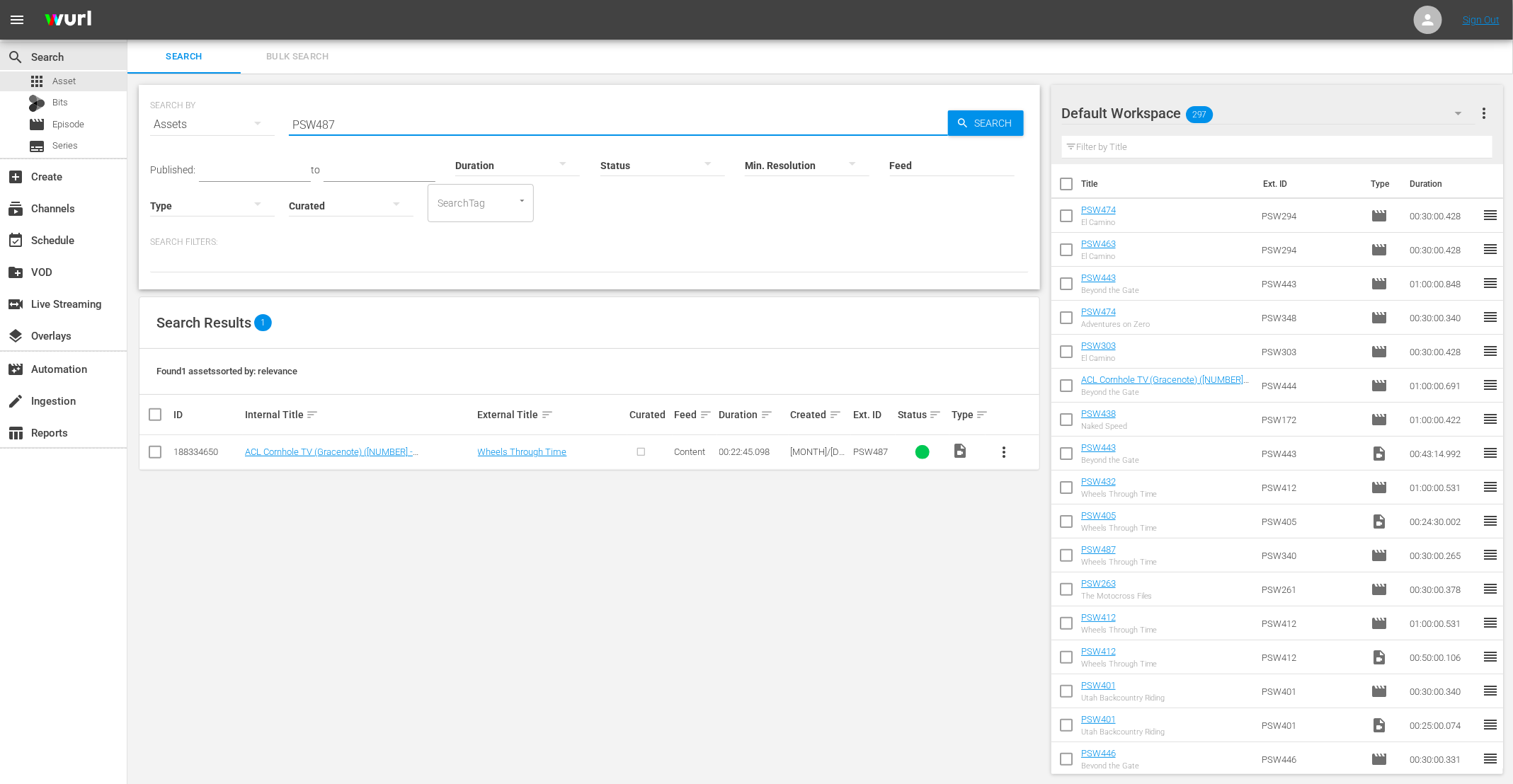 click on "PSW487" at bounding box center [618, 125] 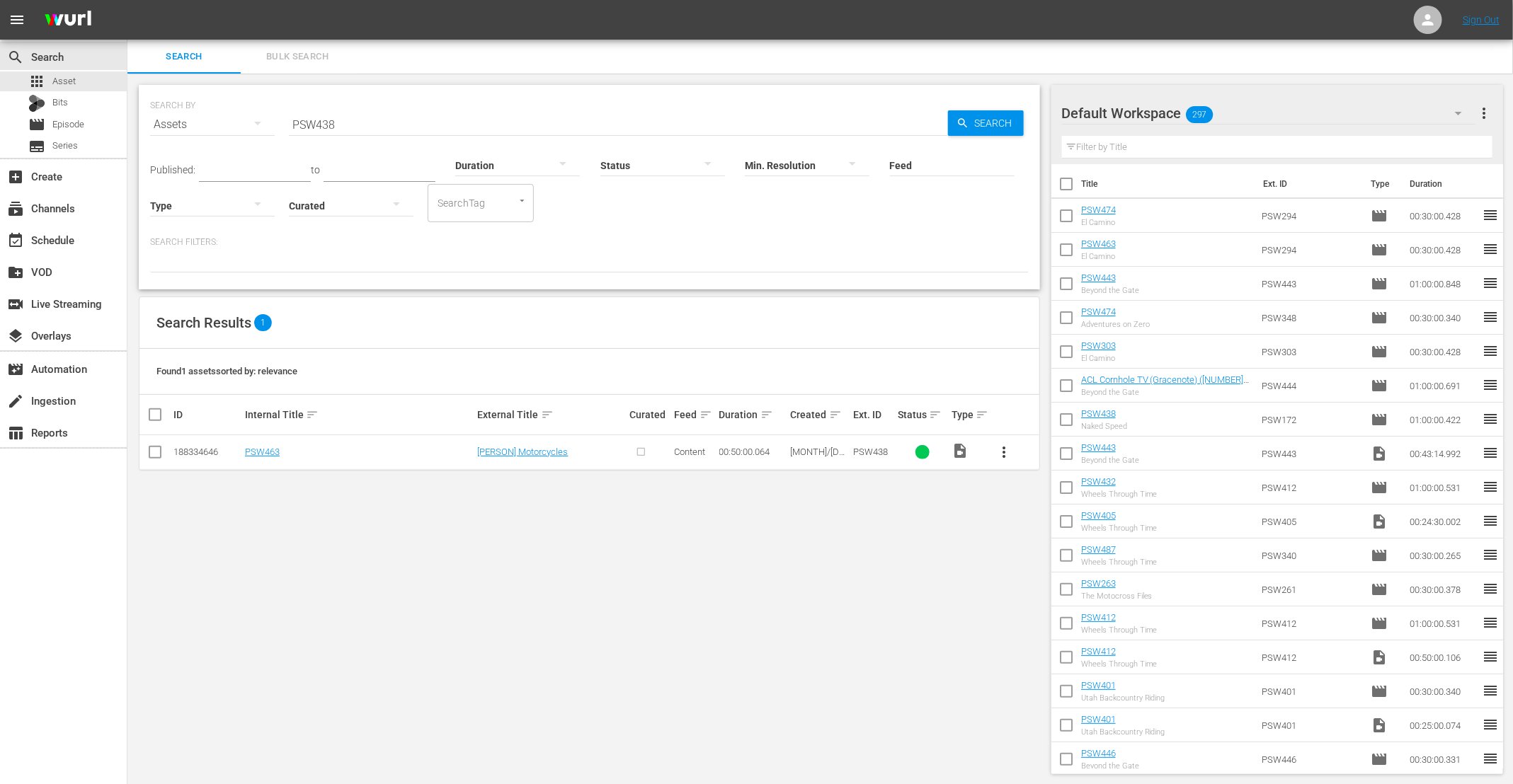 click on "PSW438" at bounding box center (618, 125) 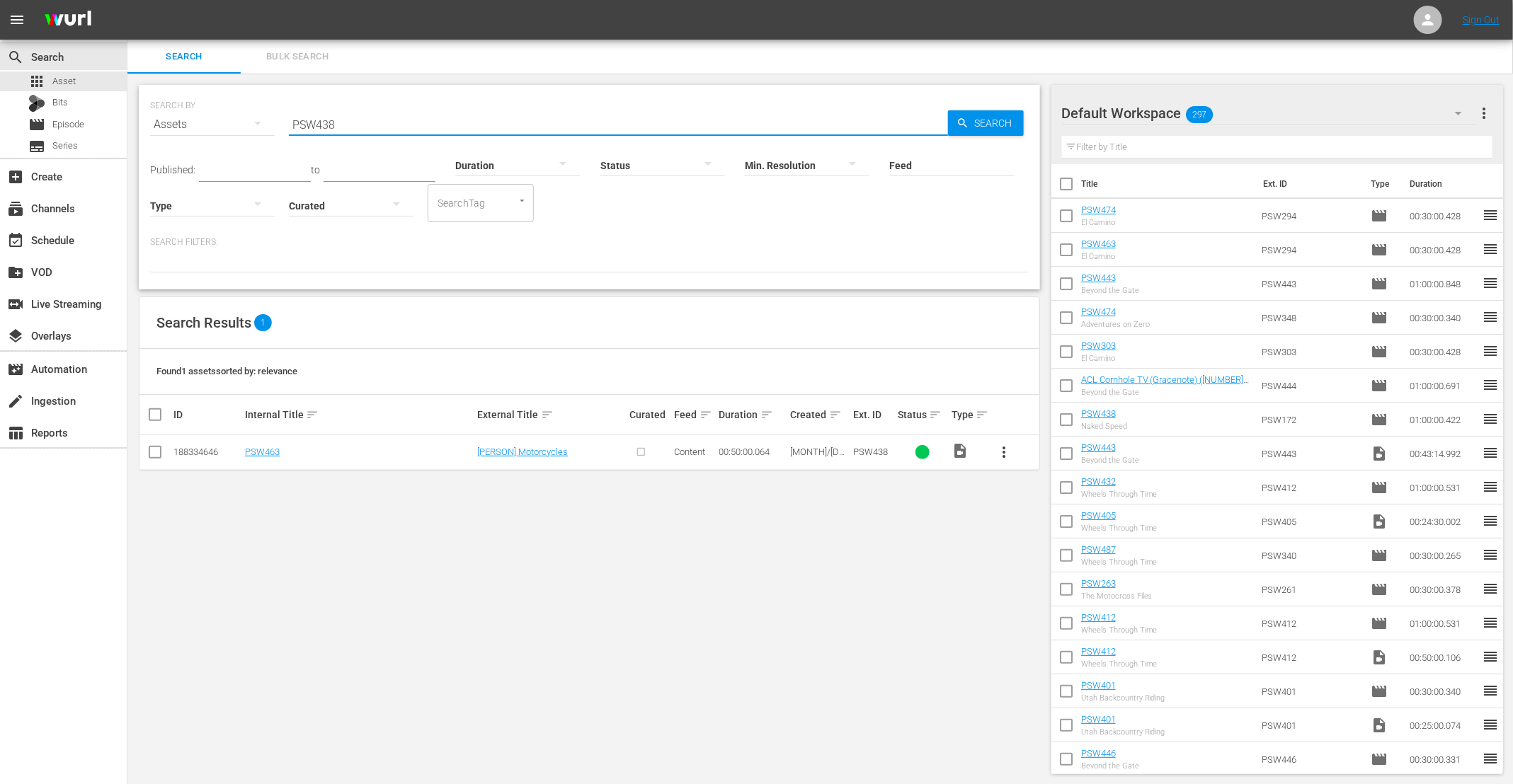 click on "PSW438" at bounding box center [618, 125] 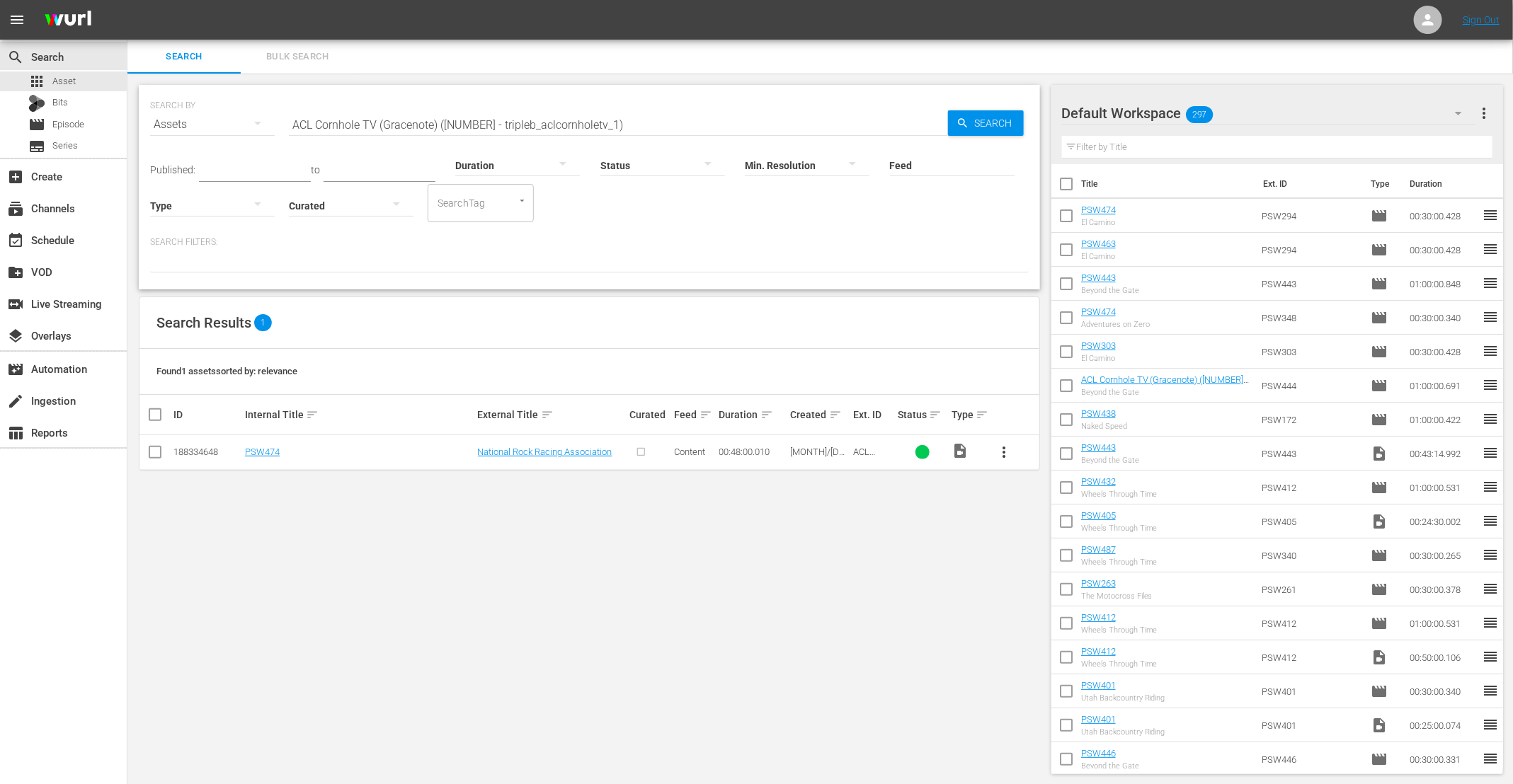 click on "ACL Cornhole TV (Gracenote) ([NUMBER] - tripleb_aclcornholetv_1)" at bounding box center [618, 125] 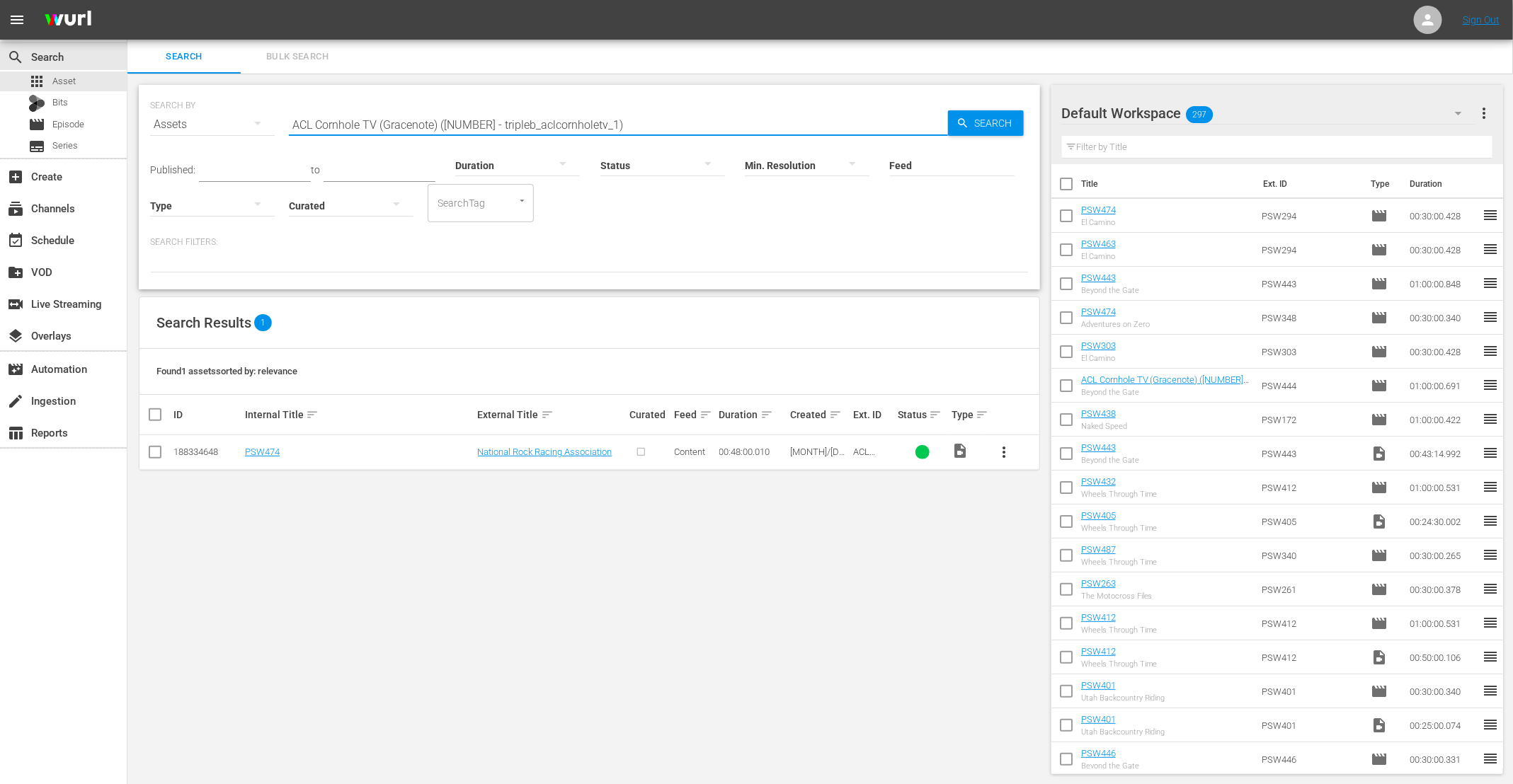 click on "ACL Cornhole TV (Gracenote) ([NUMBER] - tripleb_aclcornholetv_1)" at bounding box center (618, 125) 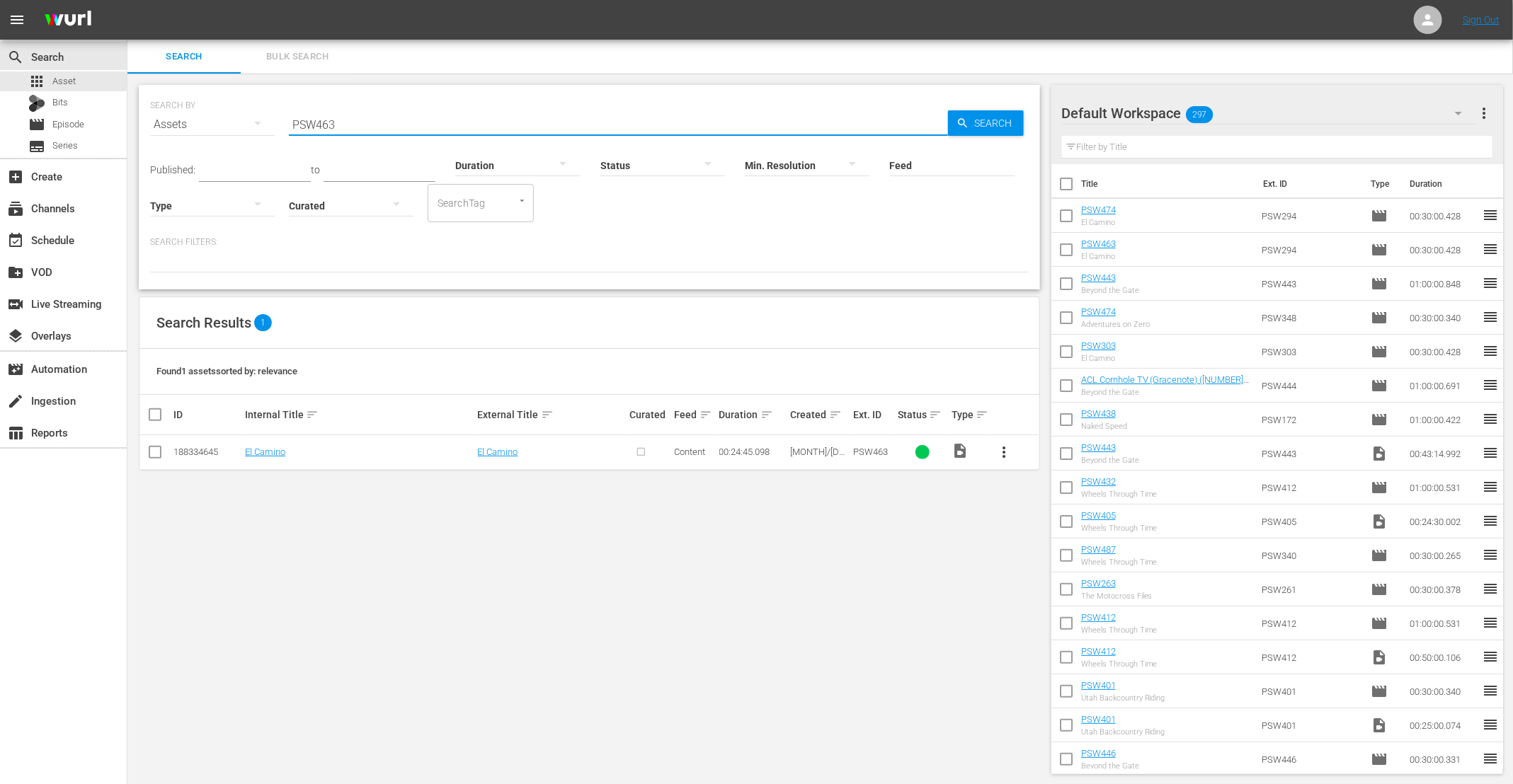 click on "PSW463" at bounding box center [618, 125] 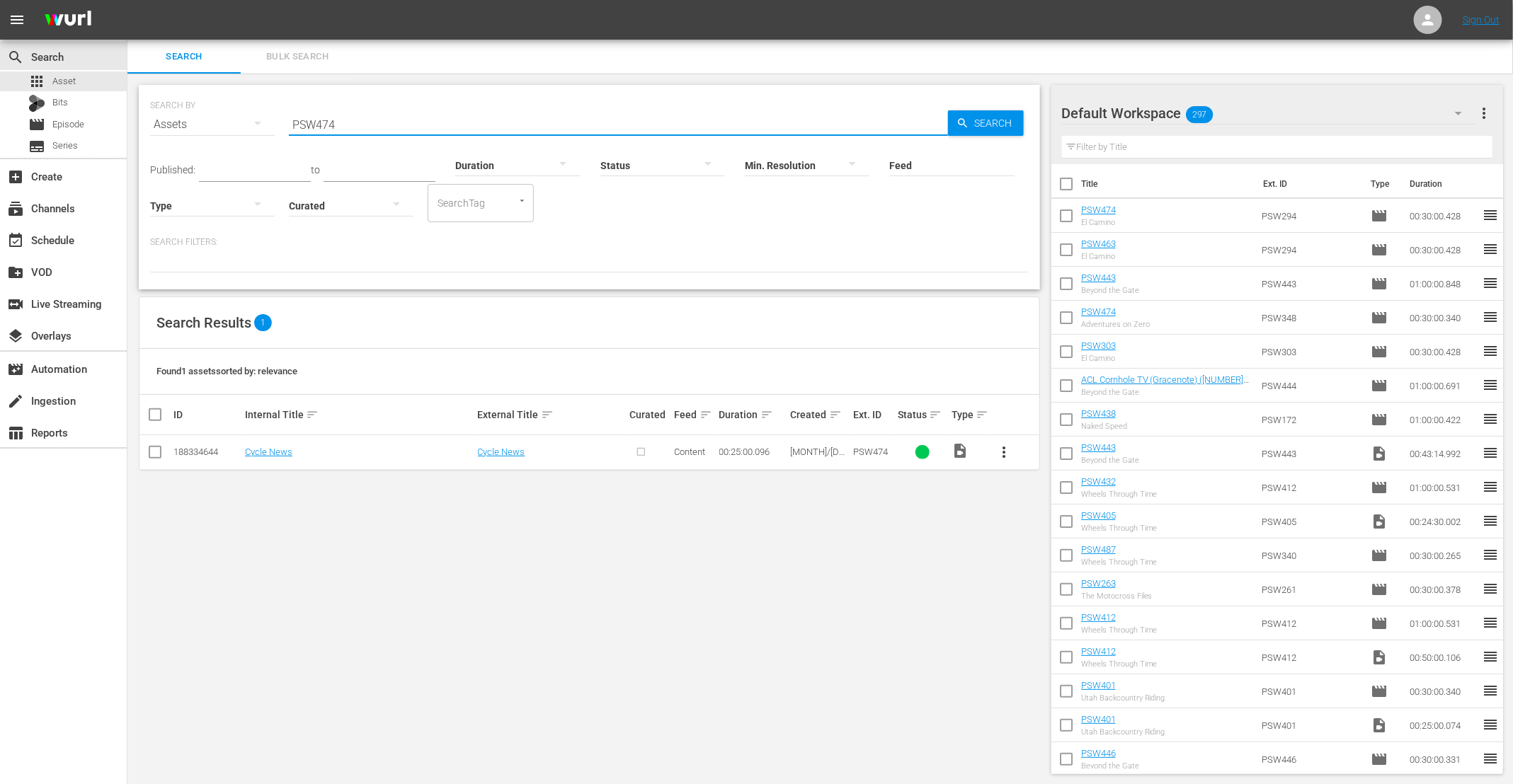 click on "PSW474" at bounding box center [618, 125] 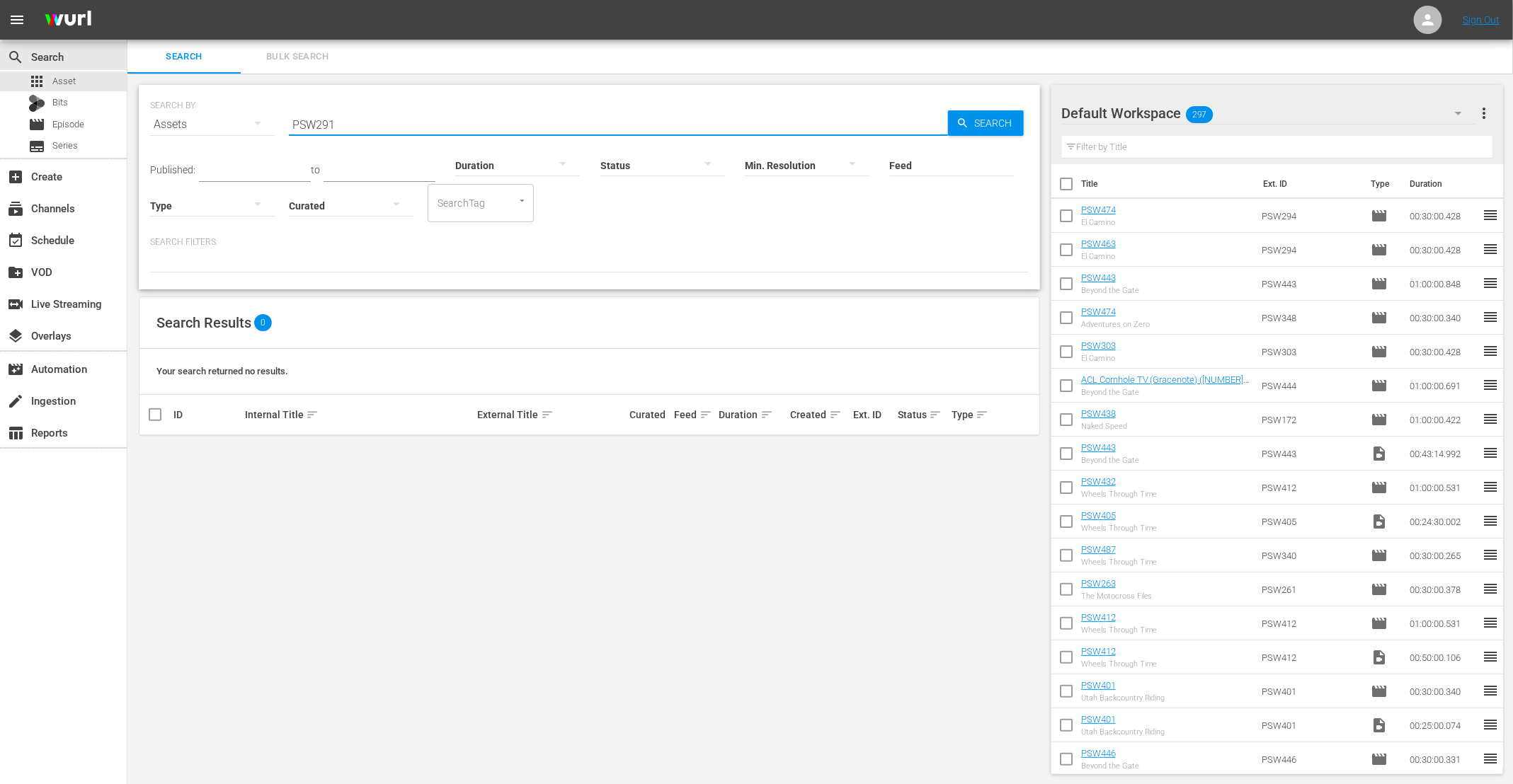click on "PSW291" at bounding box center [618, 125] 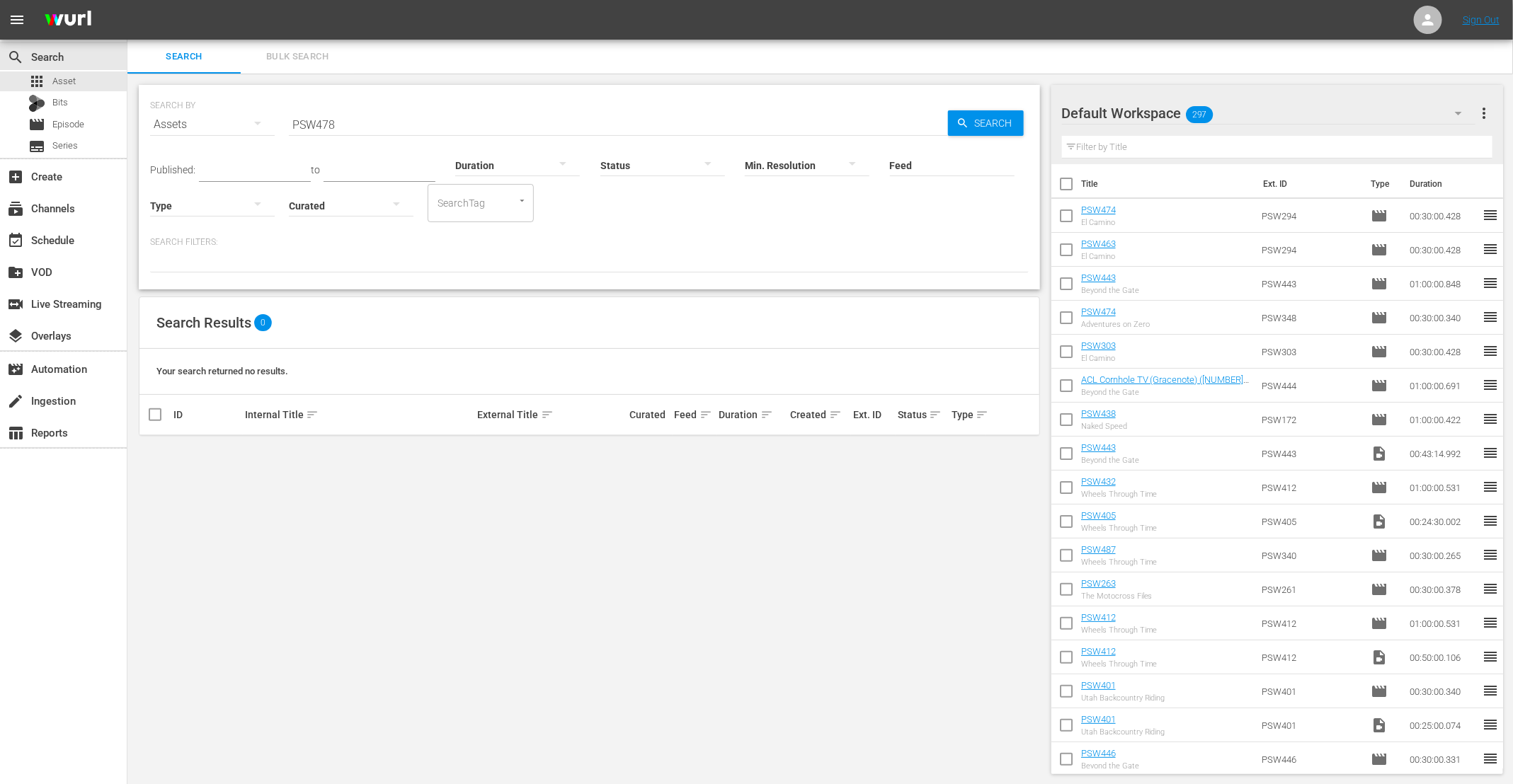 click on "PSW478" at bounding box center (618, 125) 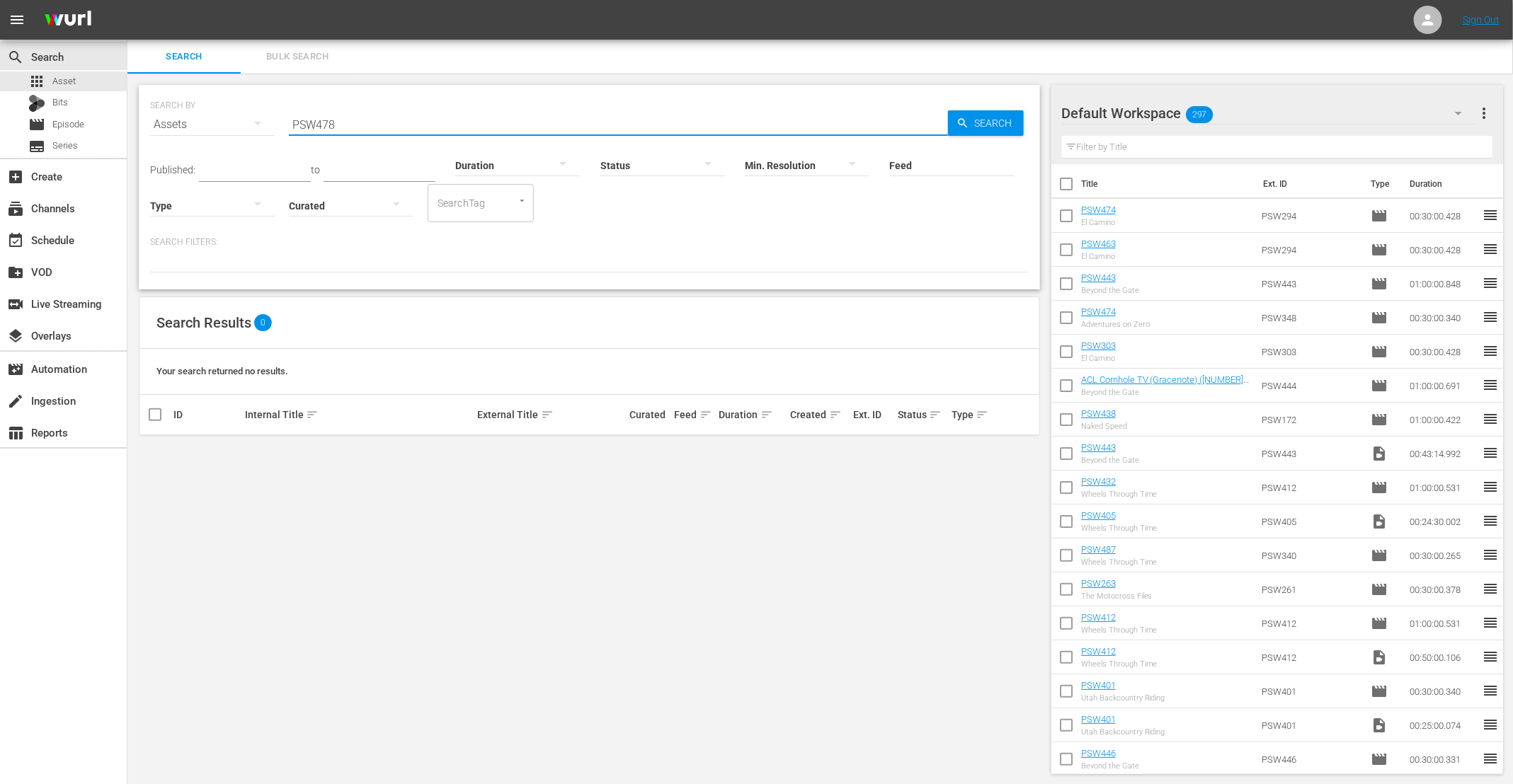click on "PSW478" at bounding box center (618, 125) 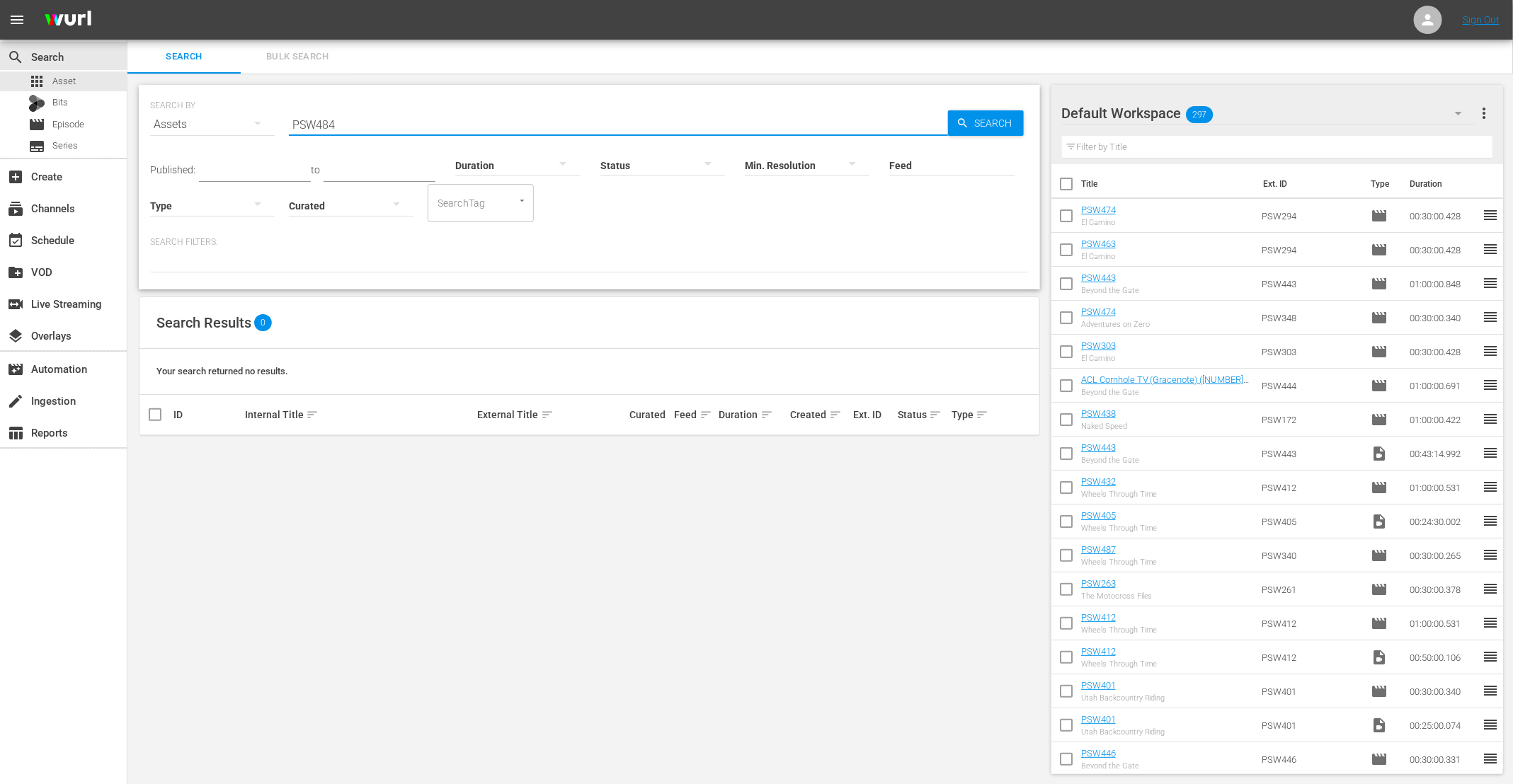 type on "PSW484" 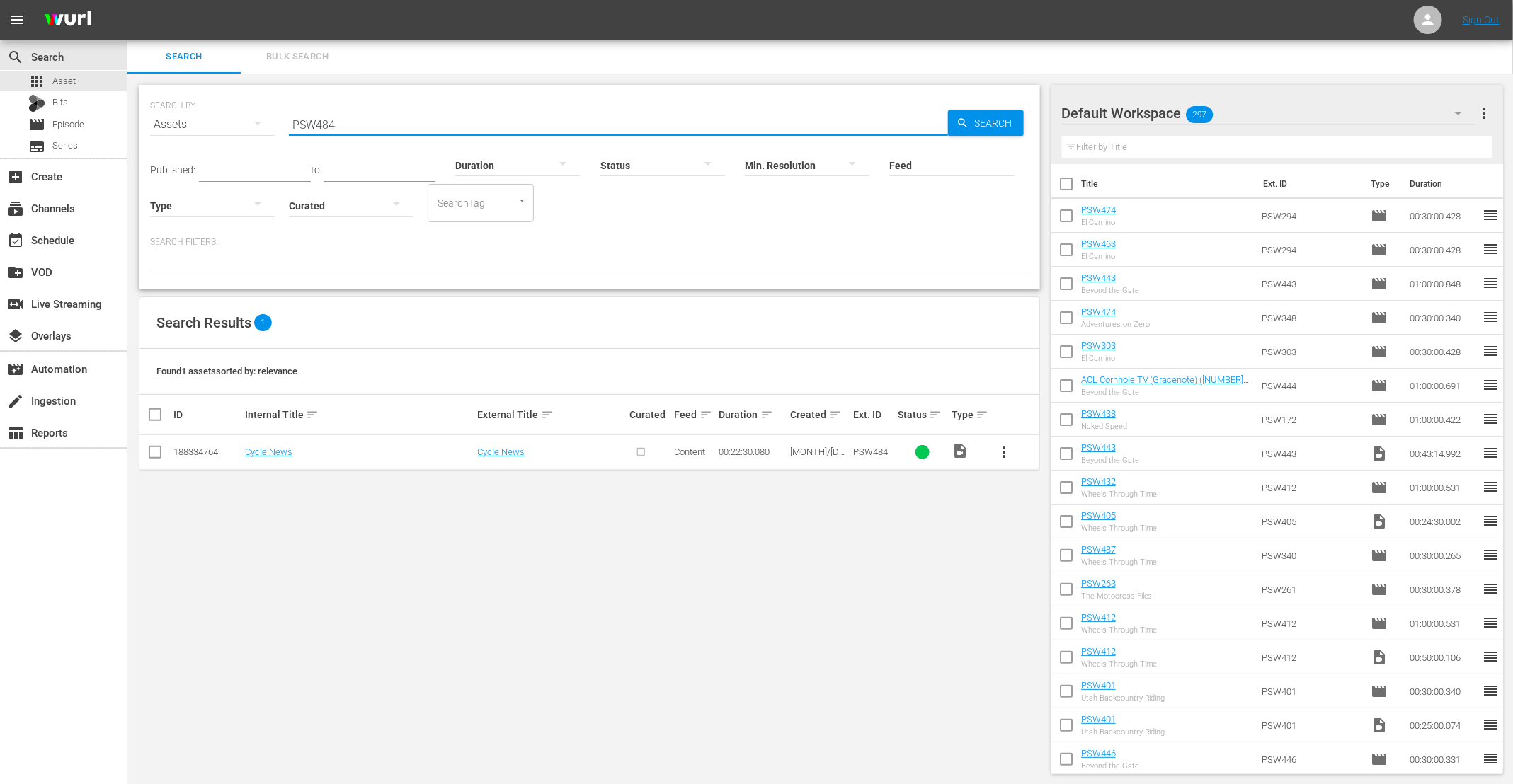 click on "PSW484" at bounding box center [618, 125] 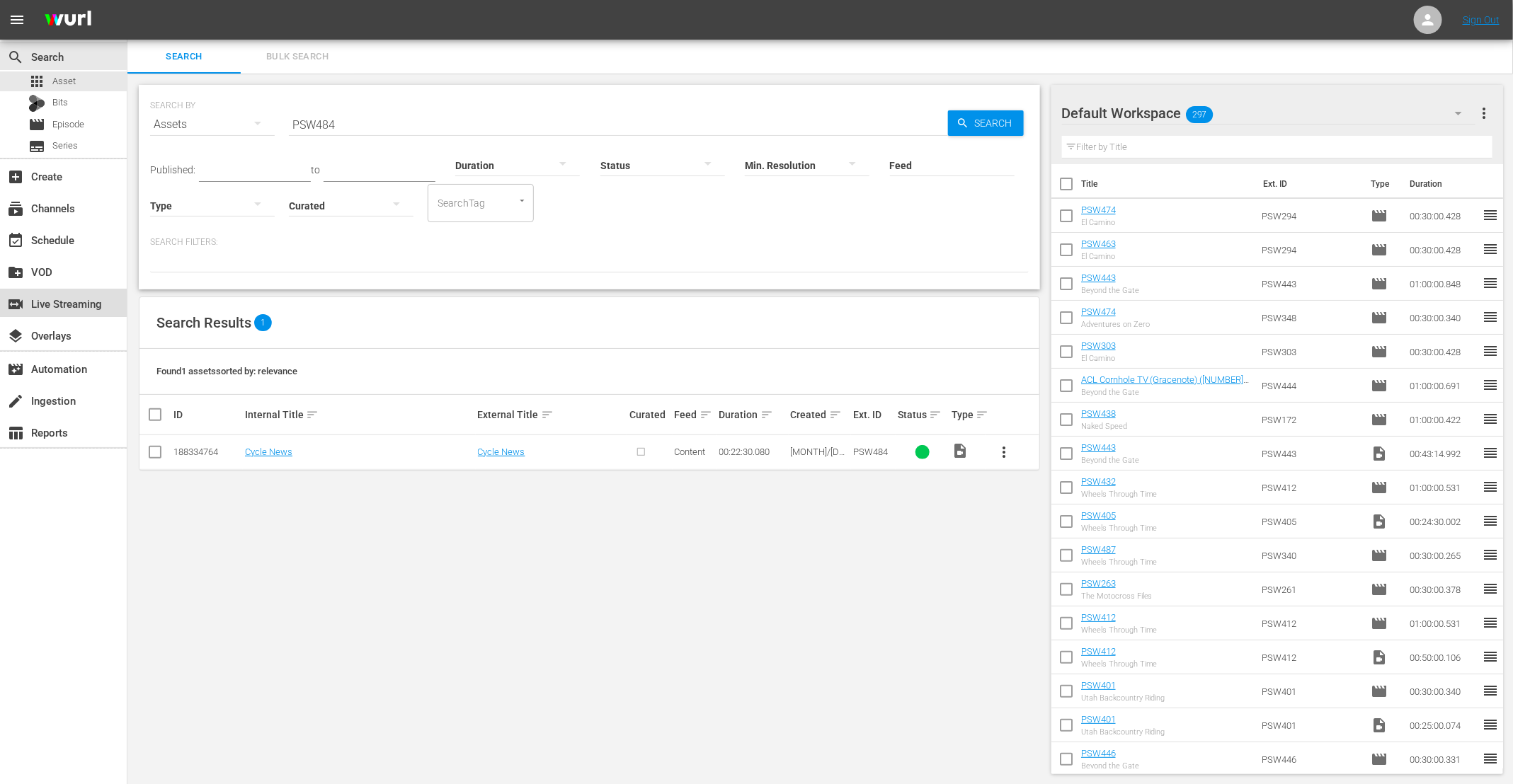 click on "switch_video   Live Streaming" at bounding box center [63, 303] 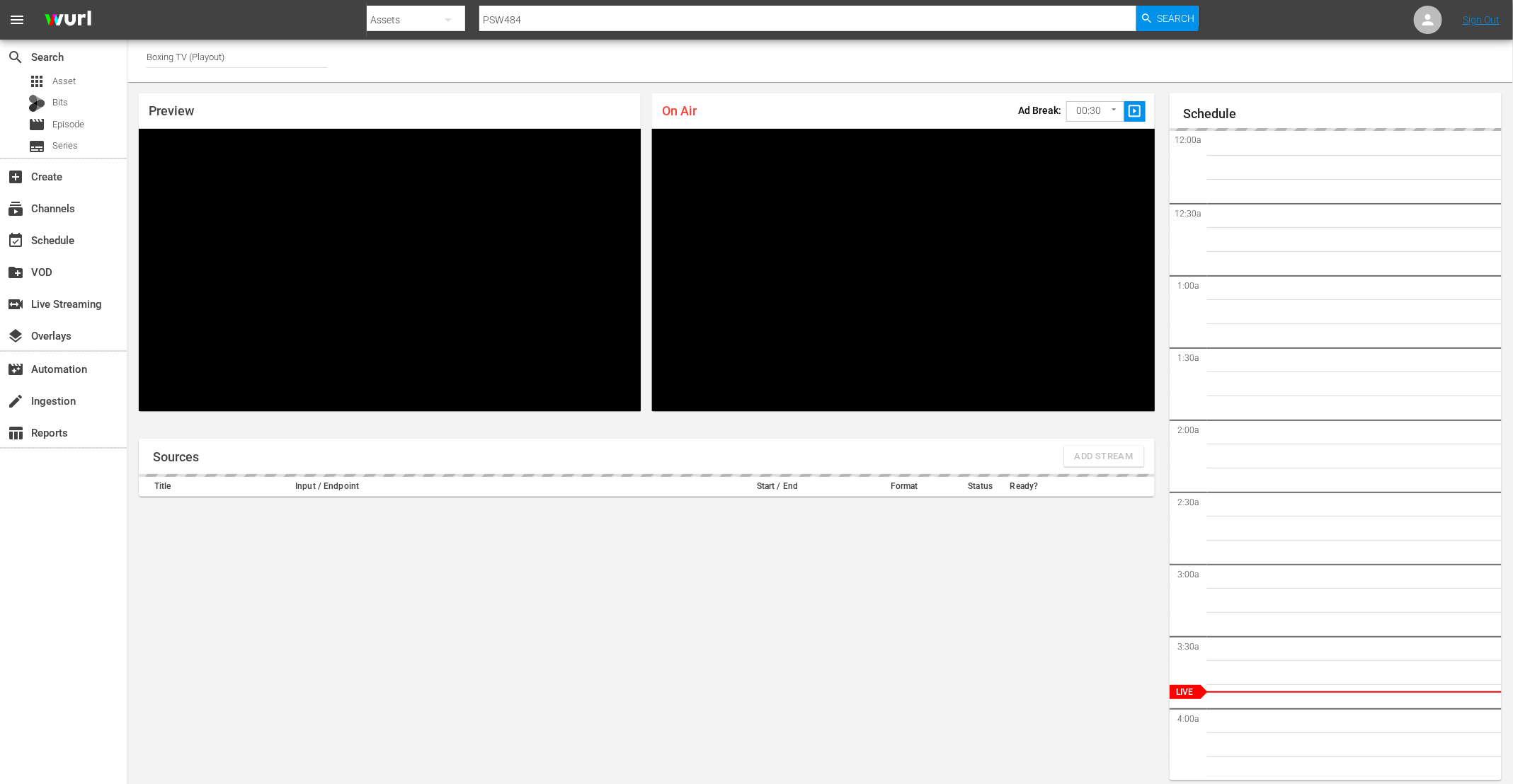 scroll, scrollTop: 238, scrollLeft: 0, axis: vertical 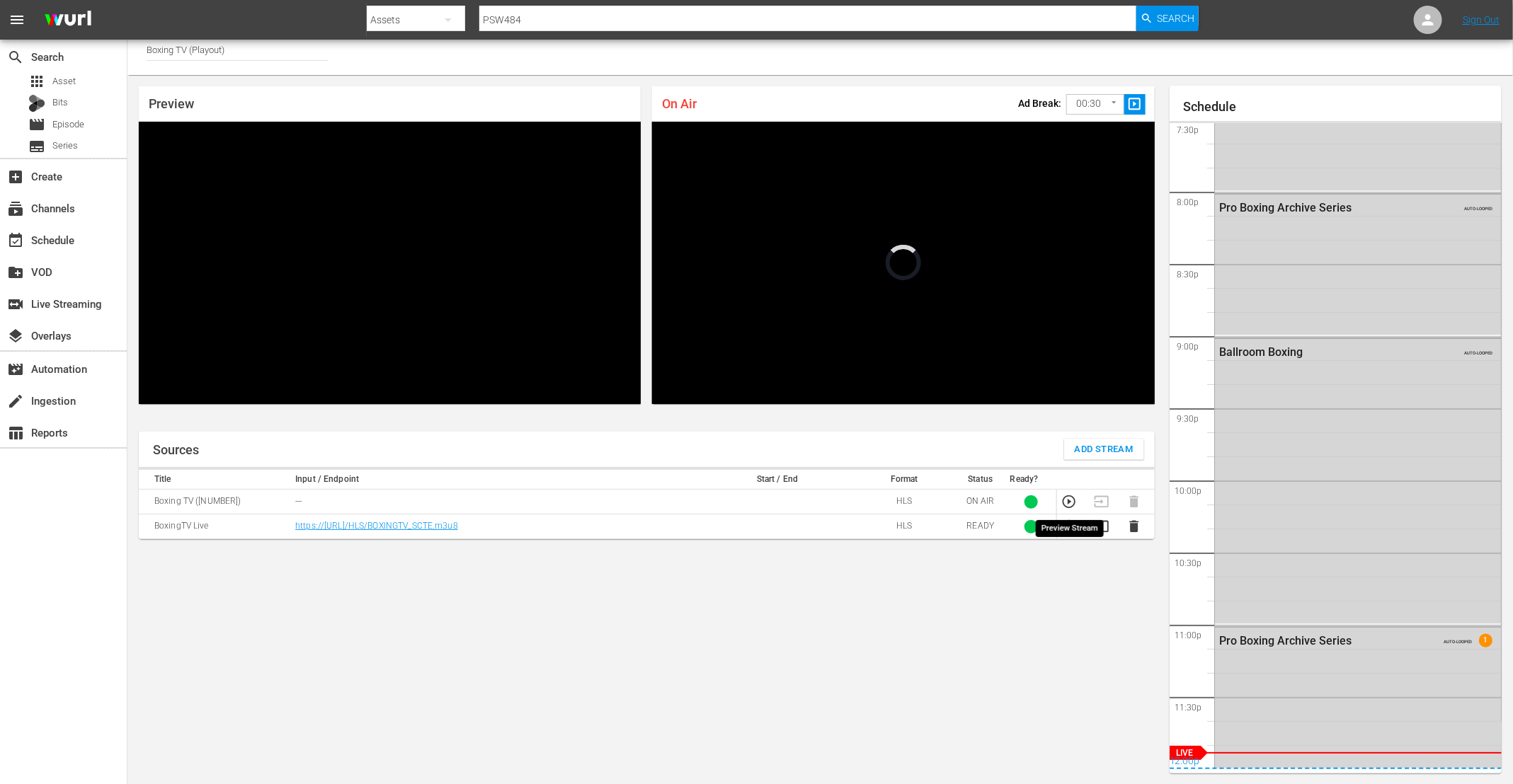 click 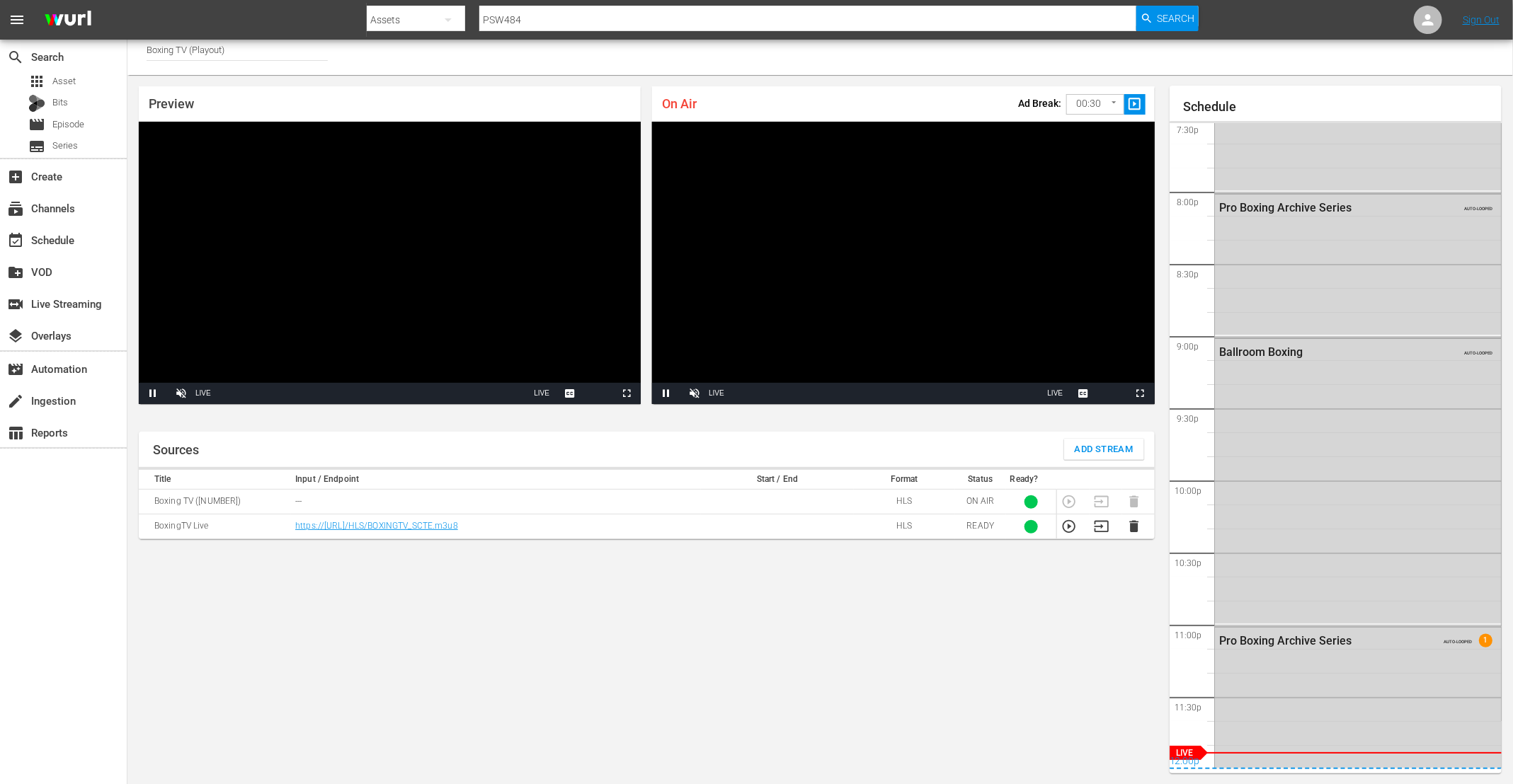 click on "Boxing TV (Playout)" at bounding box center [237, 50] 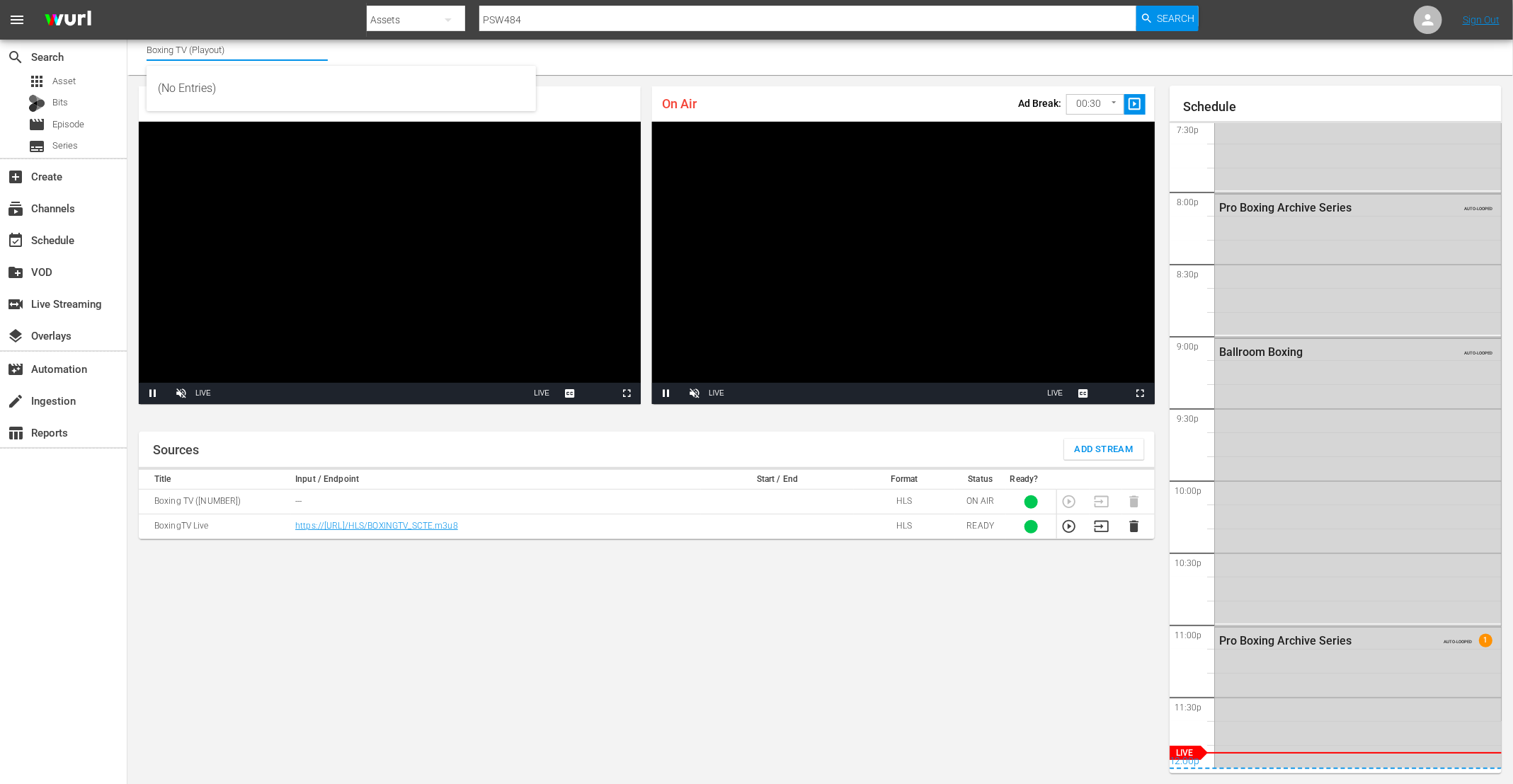 click on "Boxing TV (Playout)" at bounding box center [237, 50] 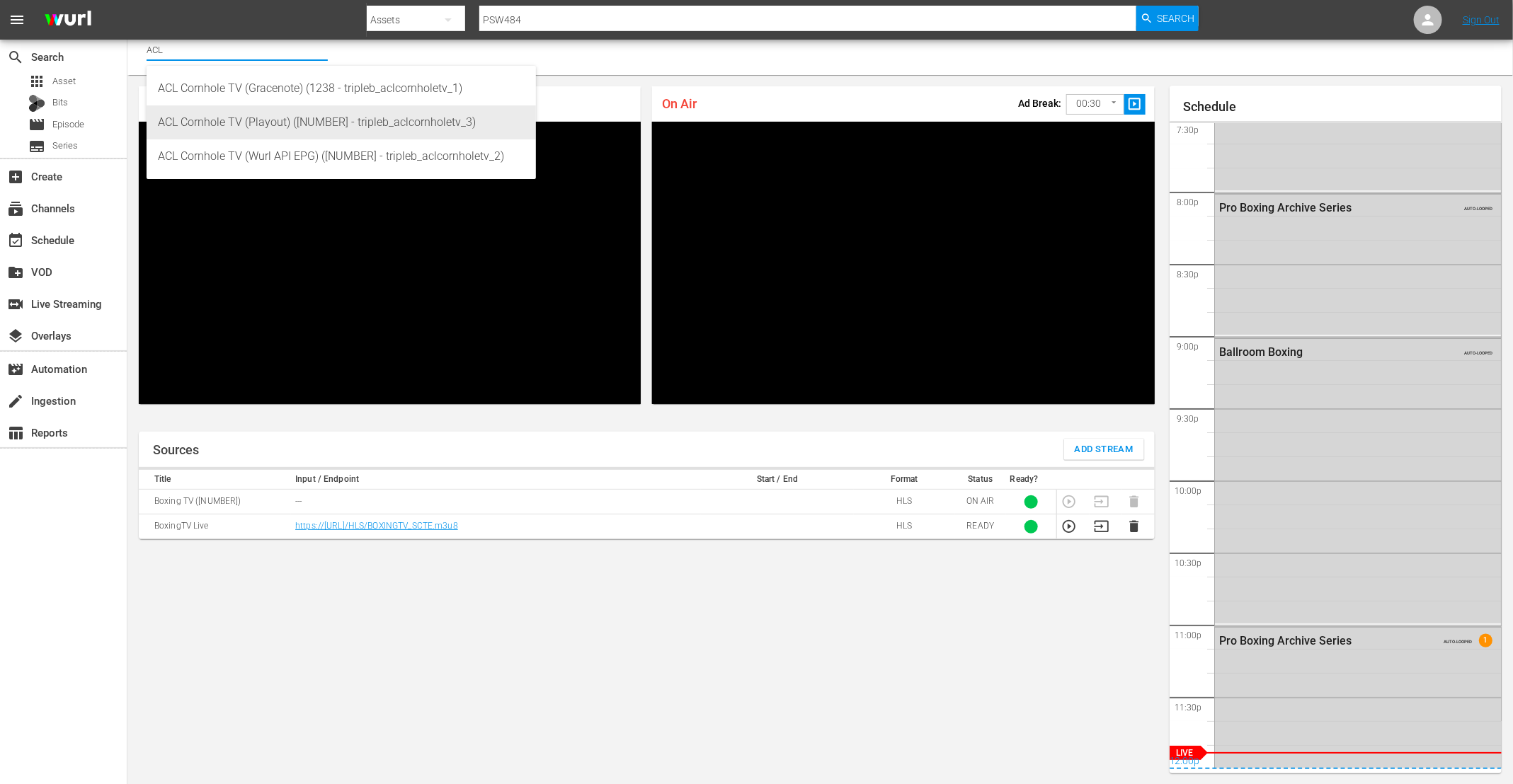 click on "ACL Cornhole TV (Playout) ([NUMBER] - tripleb_aclcornholetv_3)" at bounding box center [341, 122] 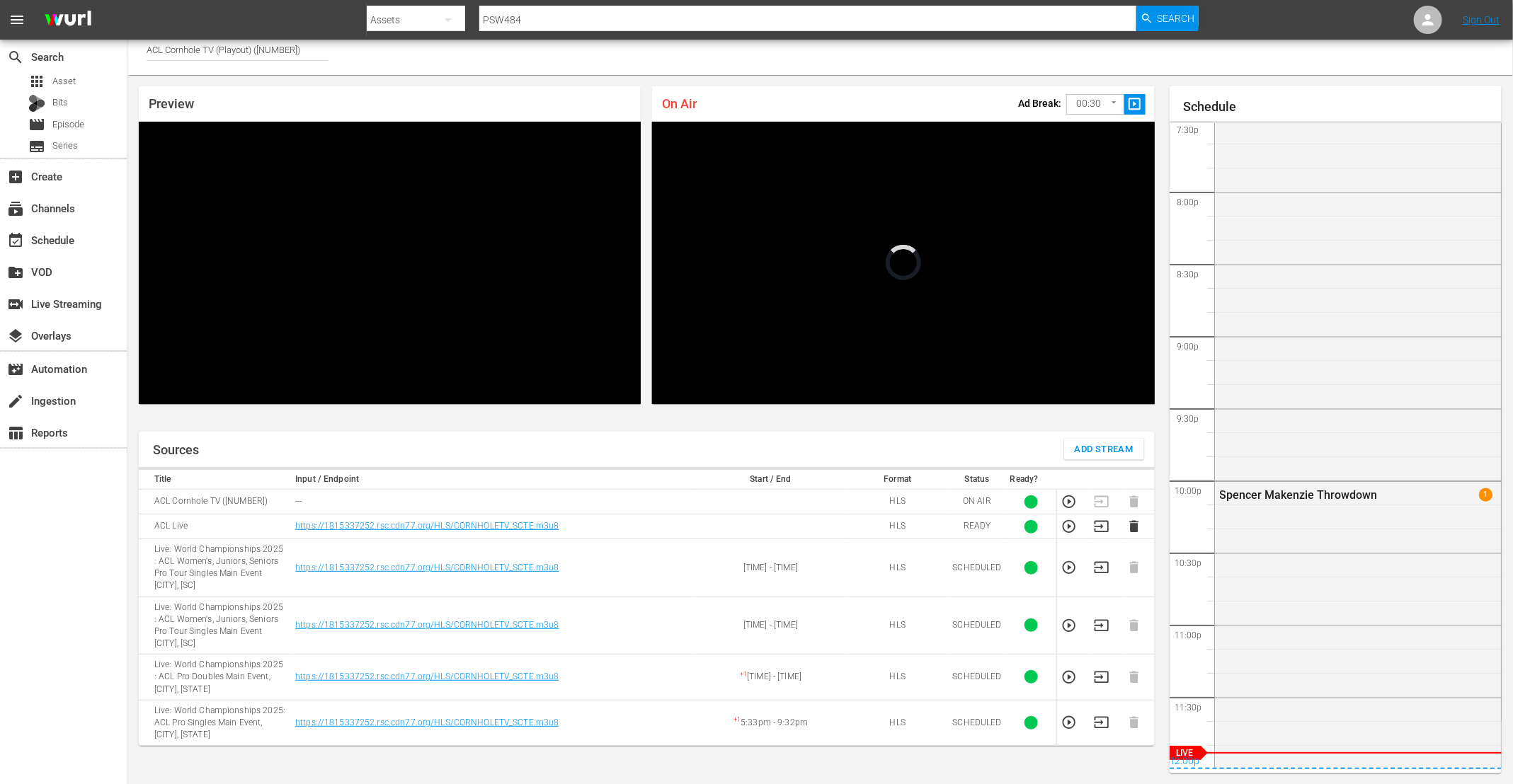 click 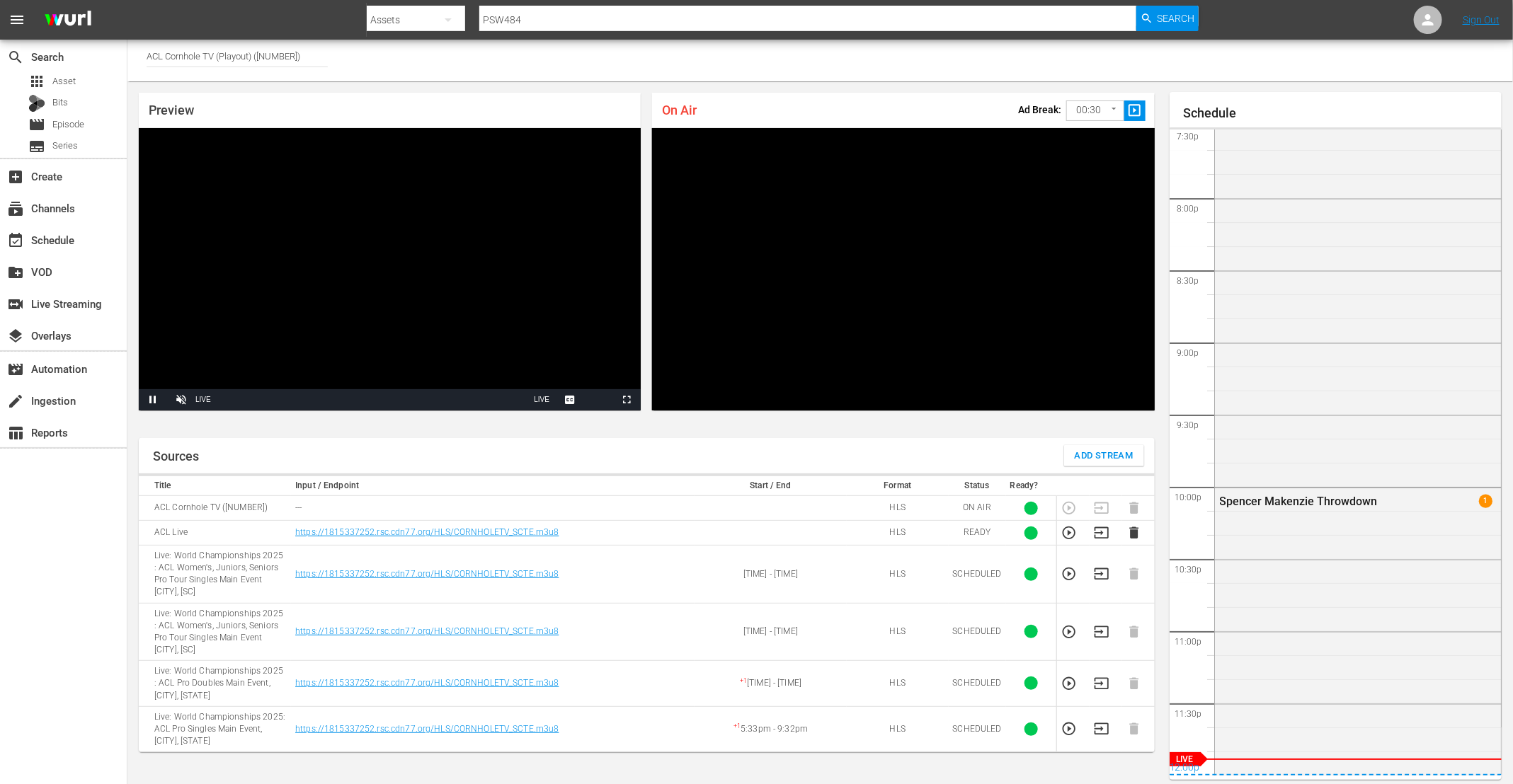 scroll, scrollTop: 0, scrollLeft: 0, axis: both 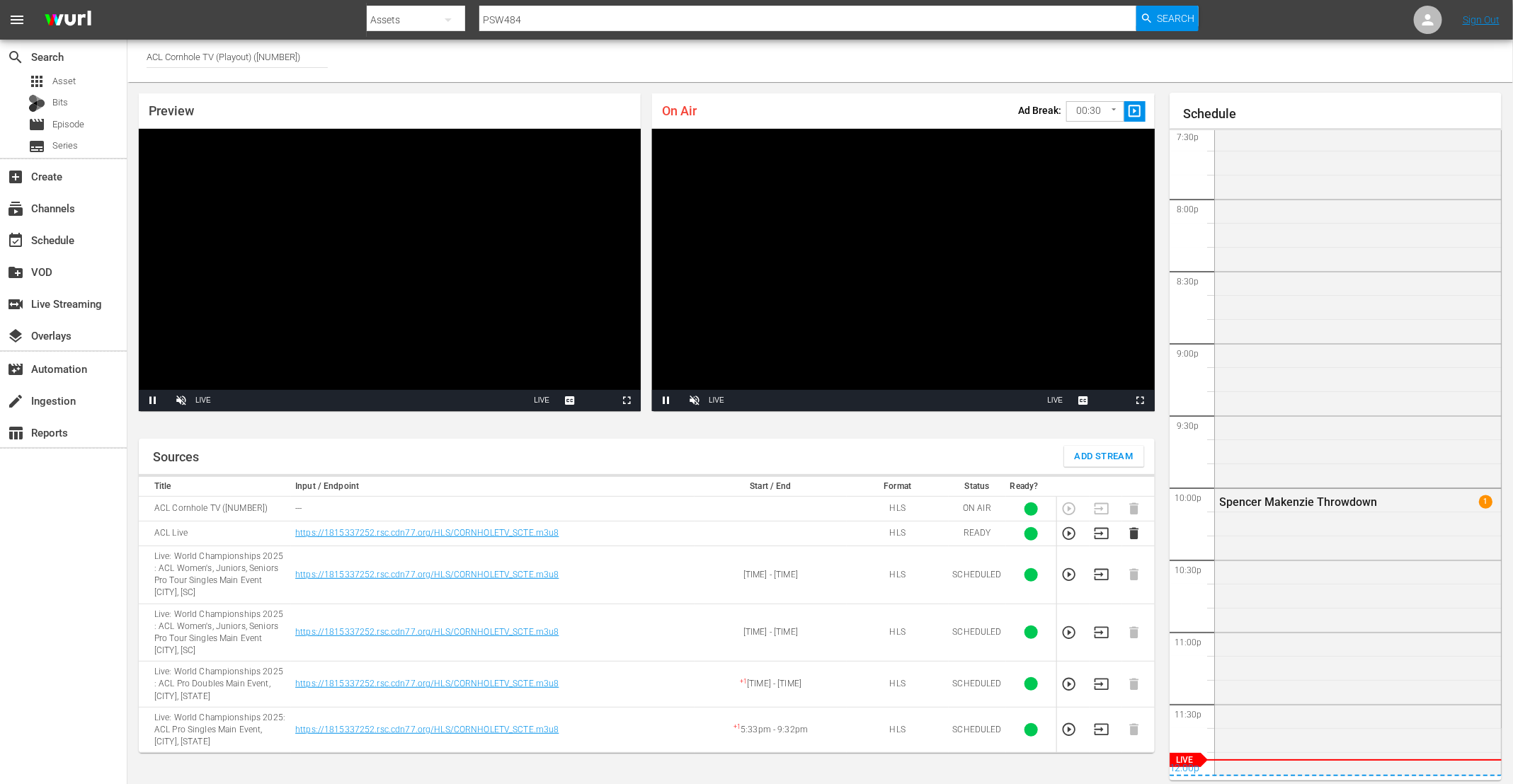 click on "ACL Cornhole TV (Playout) ([NUMBER])" at bounding box center (237, 57) 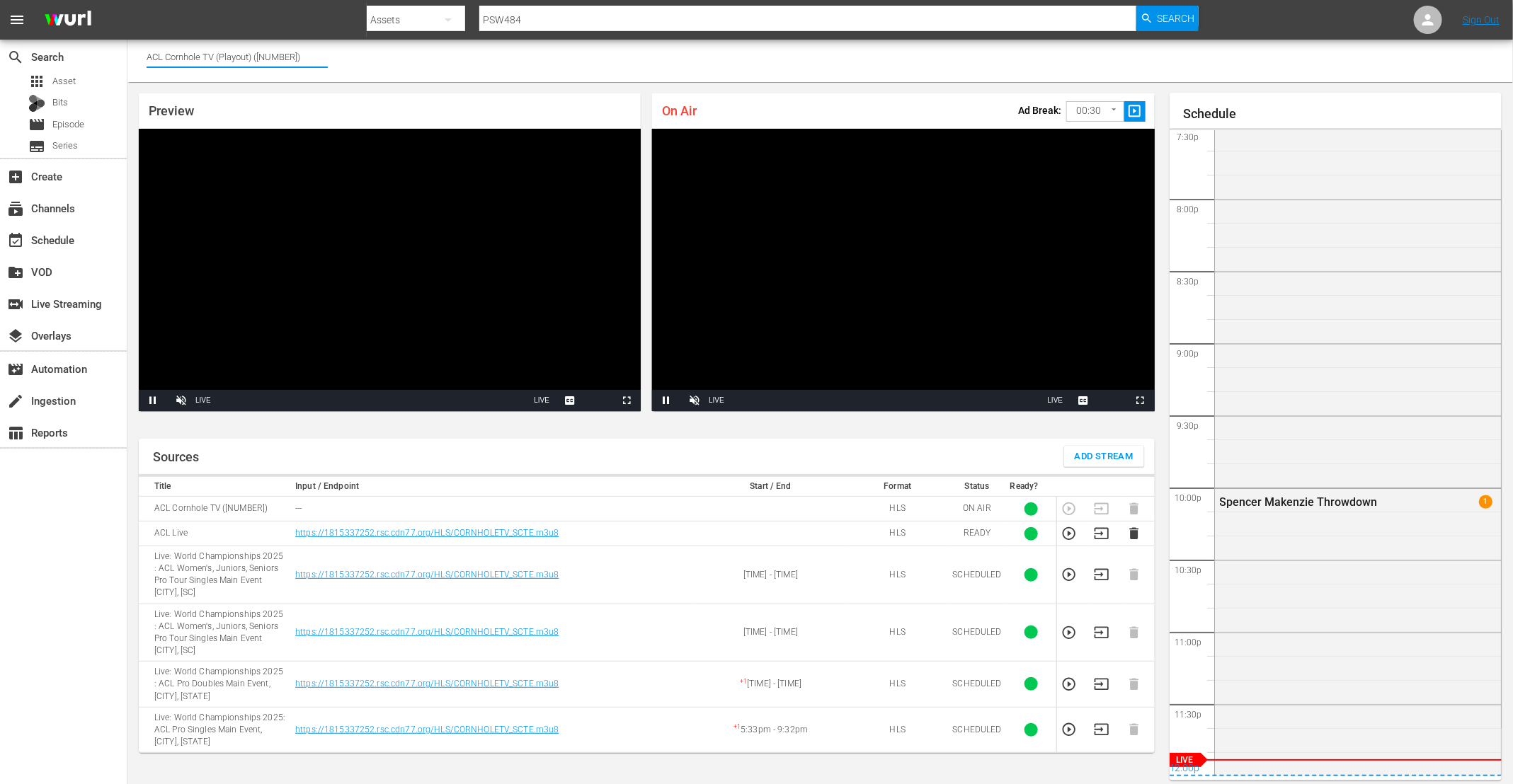 click on "ACL Cornhole TV (Playout) ([NUMBER])" at bounding box center (237, 57) 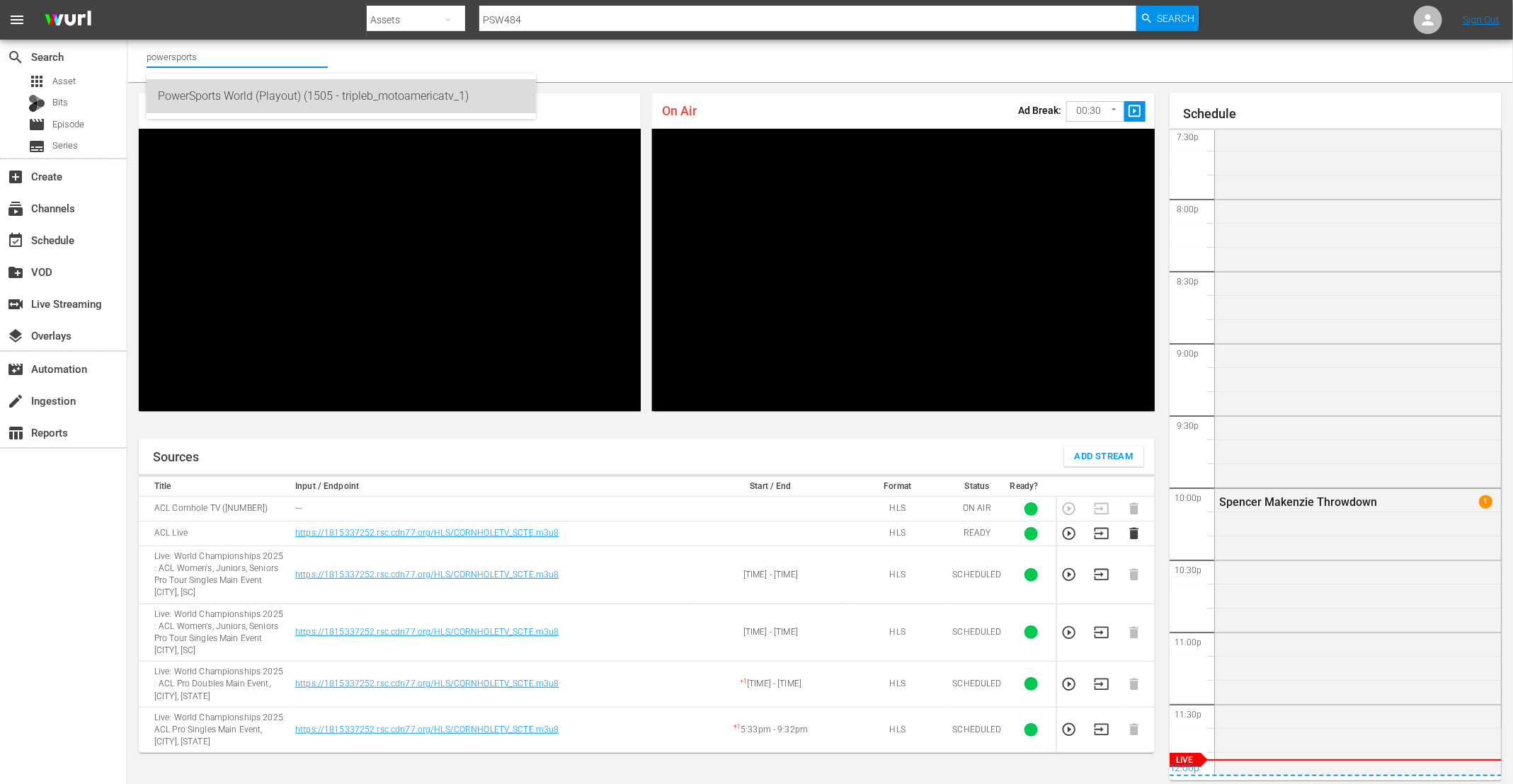 click on "PowerSports World (Playout) (1505 - tripleb_motoamericatv_1)" at bounding box center (341, 96) 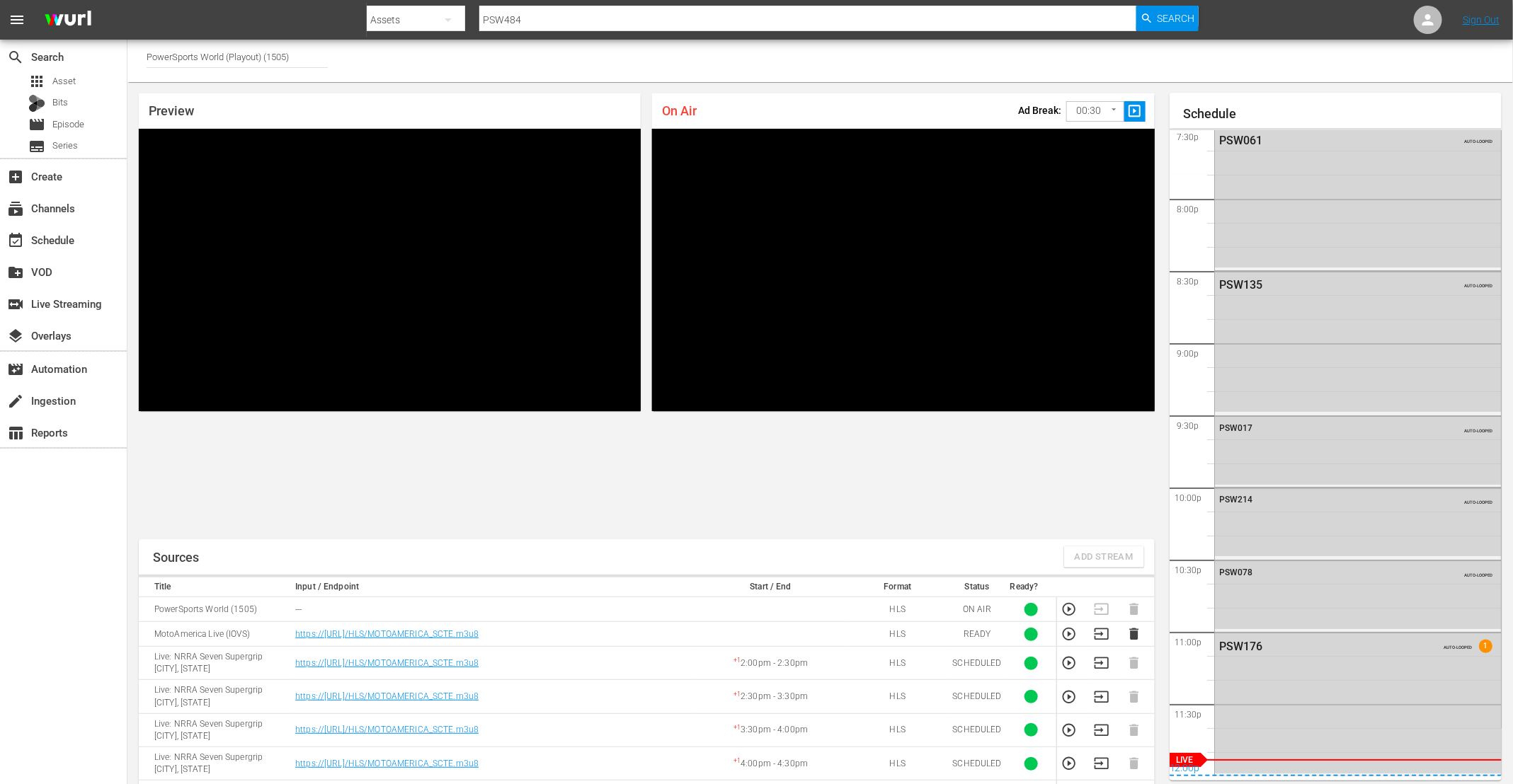 click 